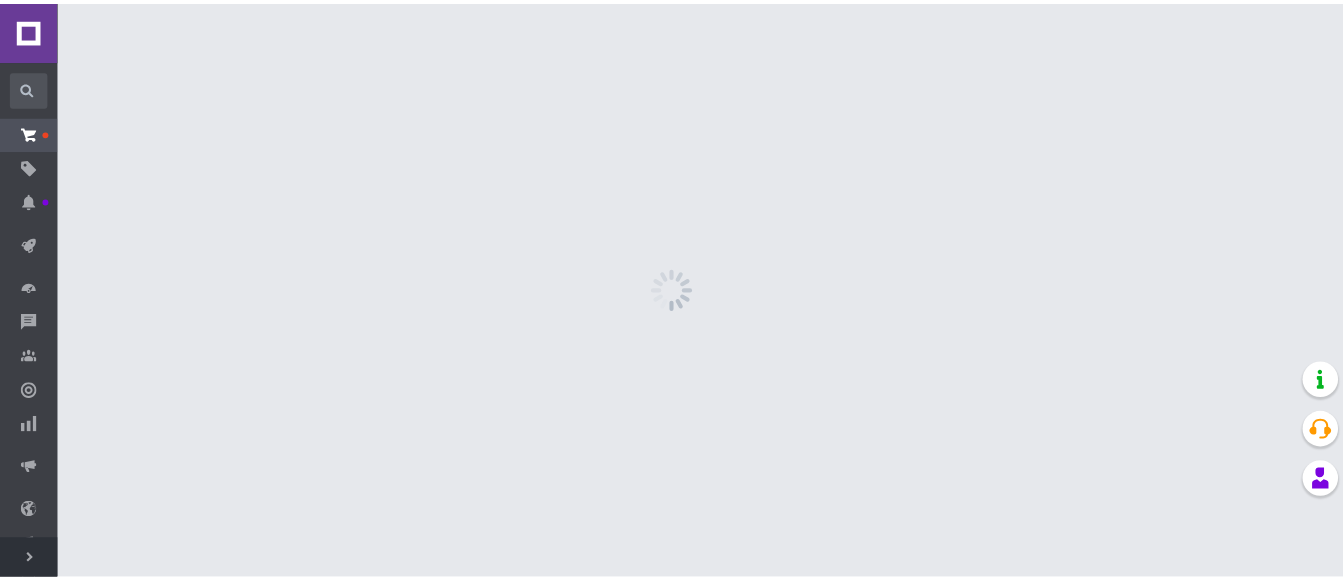 scroll, scrollTop: 0, scrollLeft: 0, axis: both 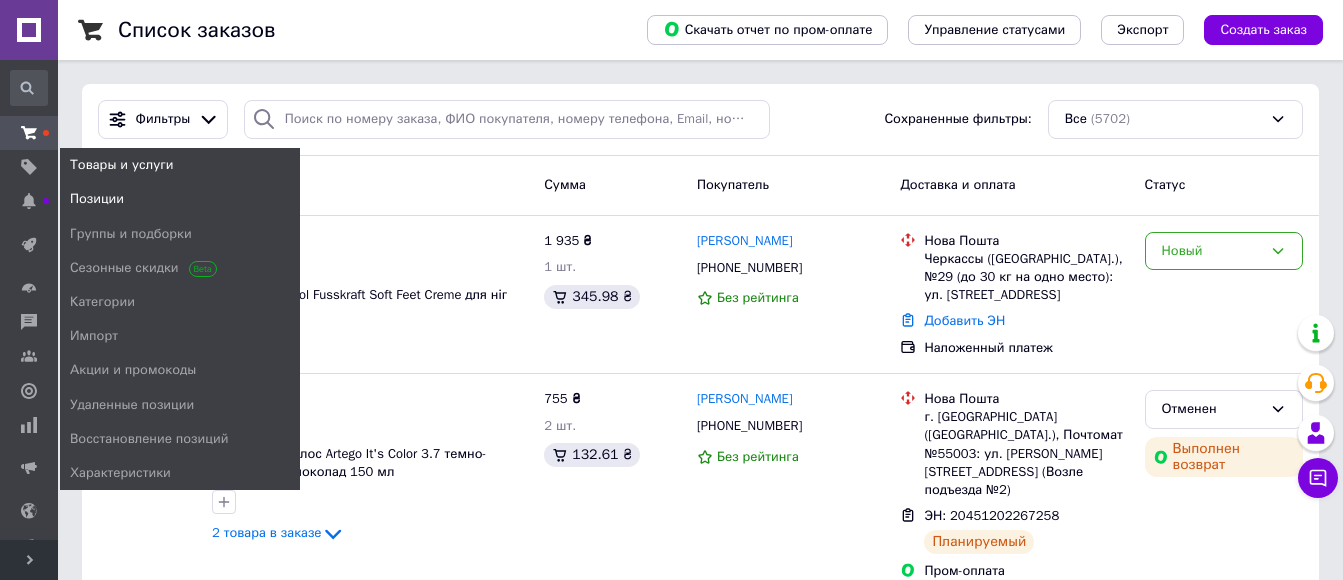 click on "Позиции" at bounding box center [97, 199] 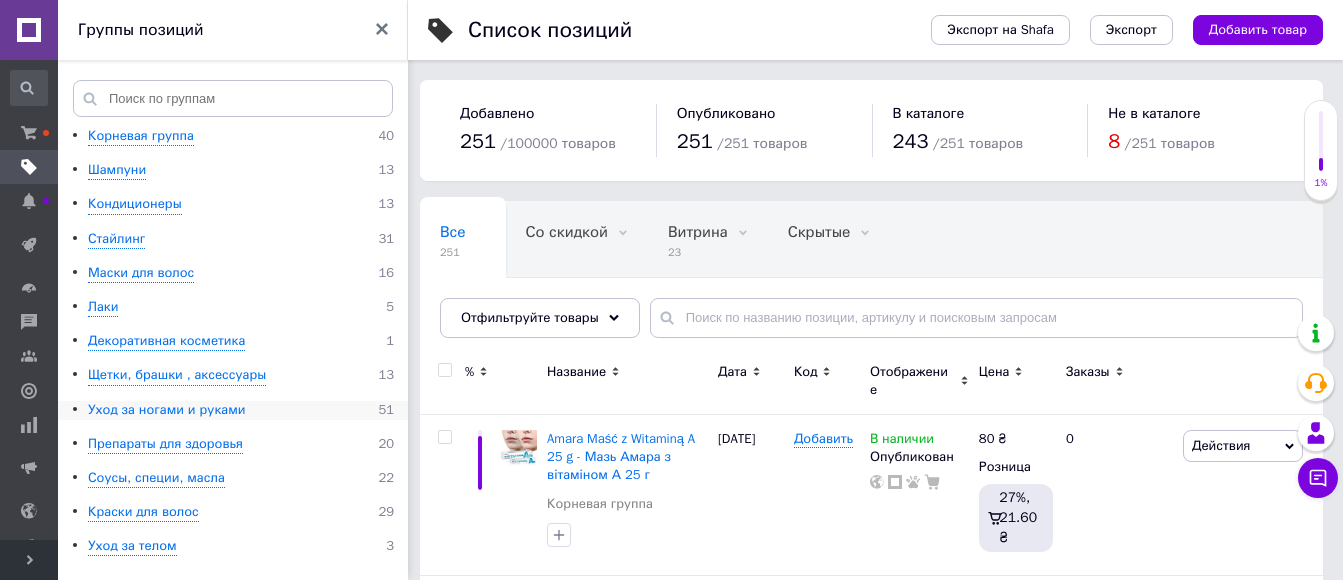 click on "Уход за ногами и руками" at bounding box center [167, 410] 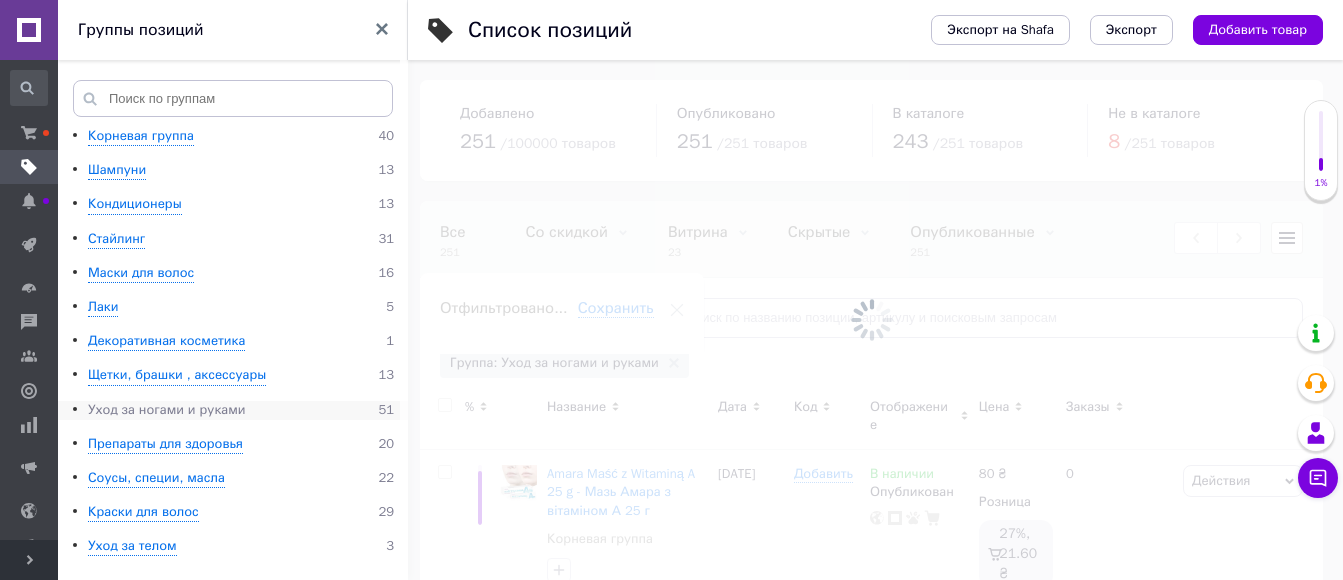 scroll, scrollTop: 0, scrollLeft: 190, axis: horizontal 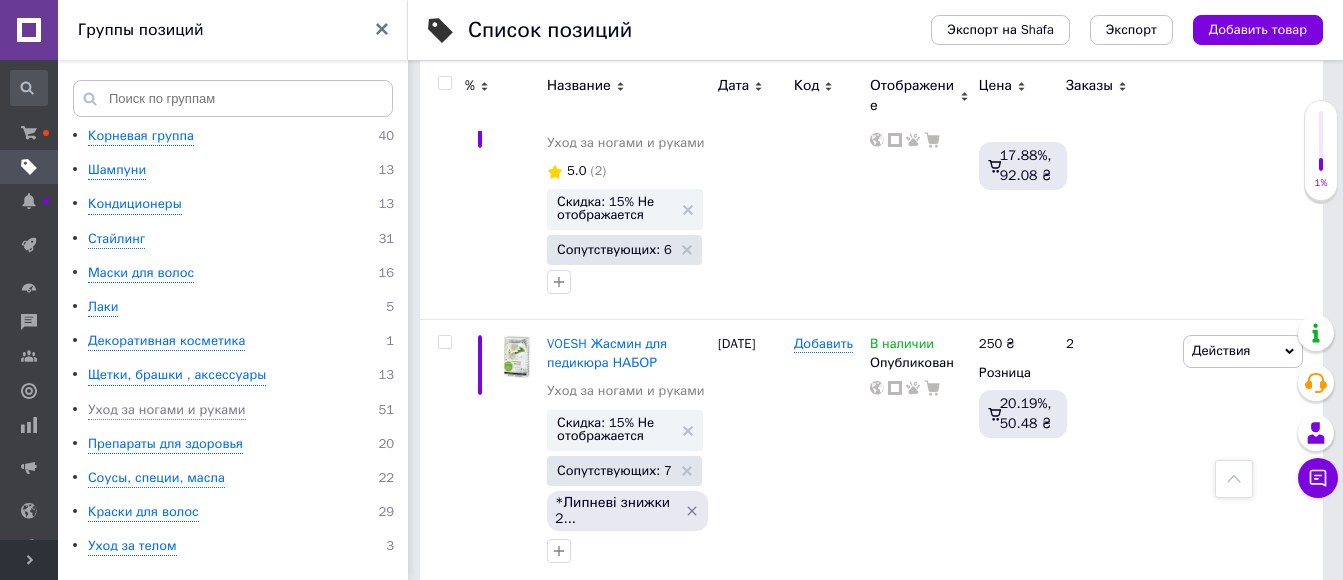 click on "2" at bounding box center (487, 629) 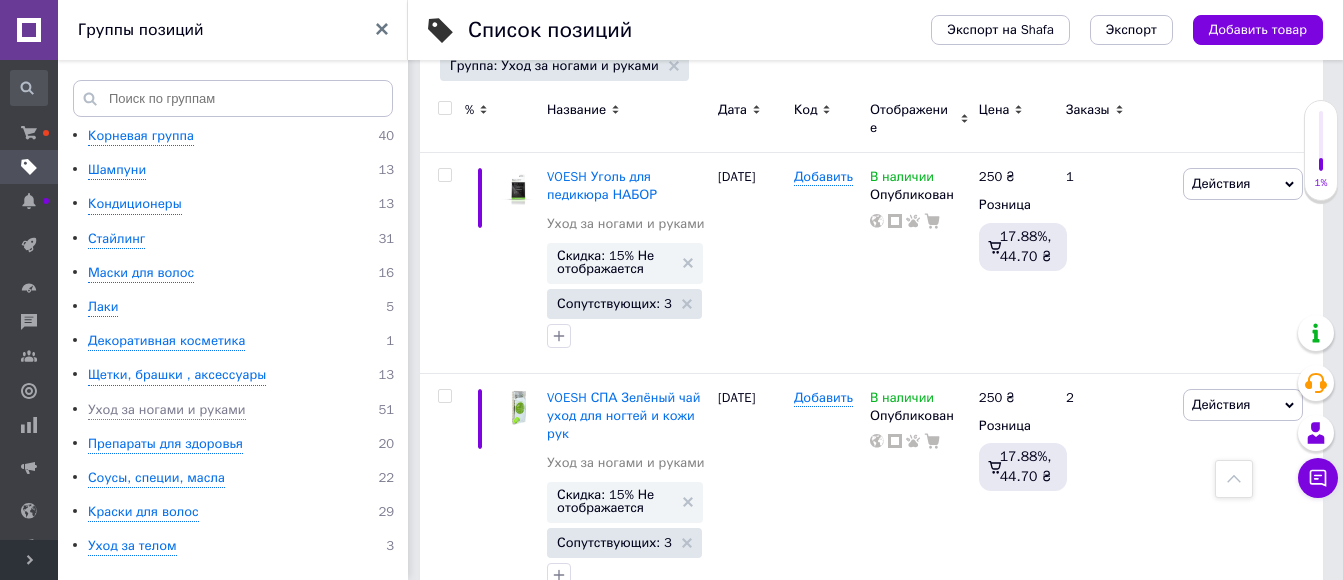 scroll, scrollTop: 300, scrollLeft: 0, axis: vertical 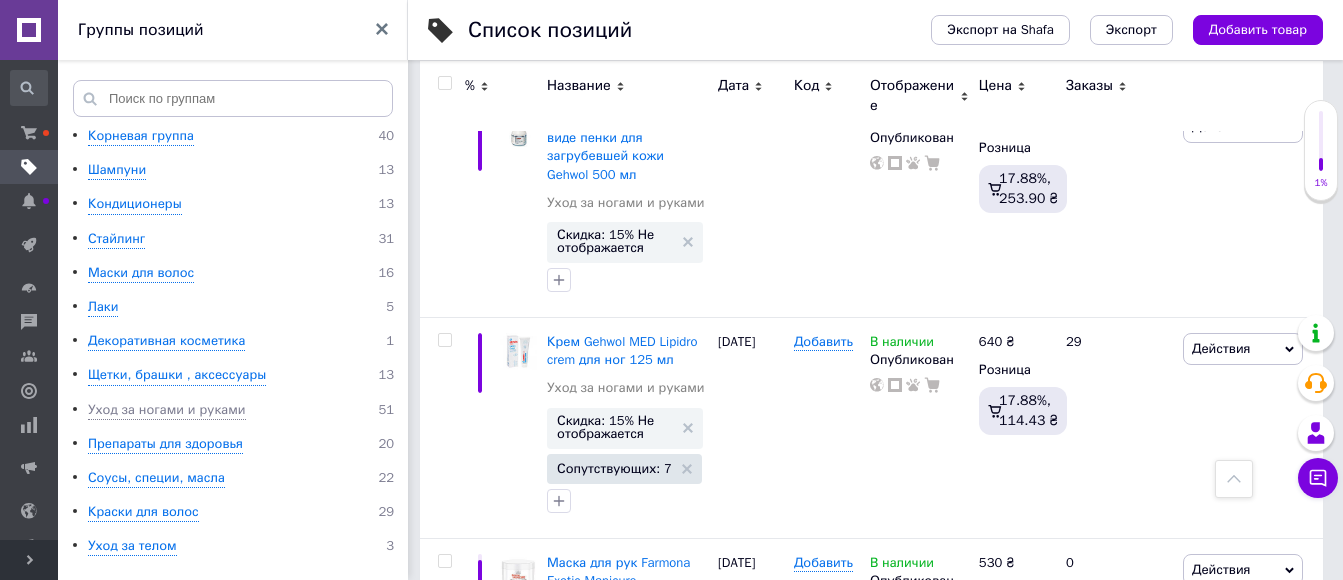 click at bounding box center [445, 83] 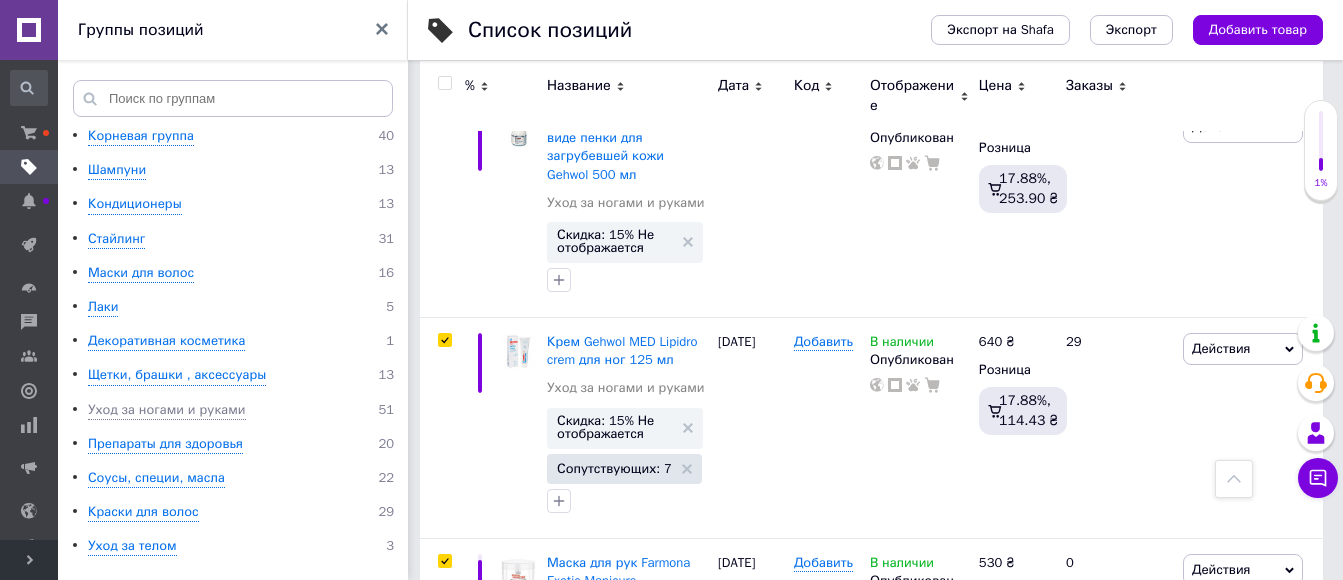 checkbox on "true" 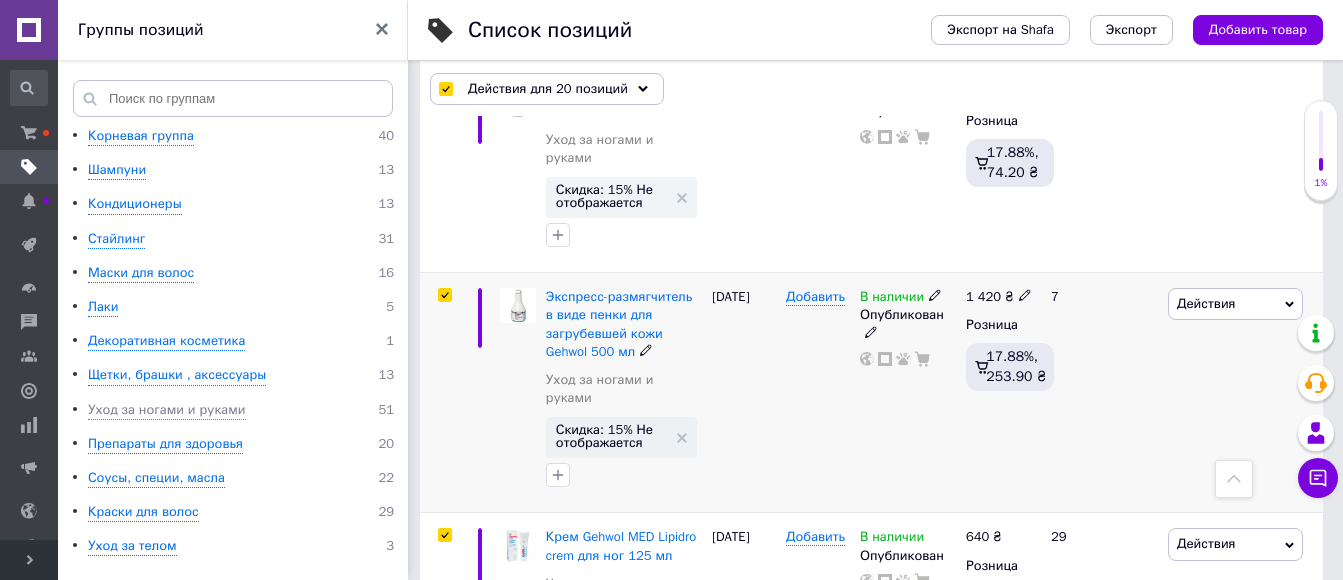 scroll, scrollTop: 787, scrollLeft: 0, axis: vertical 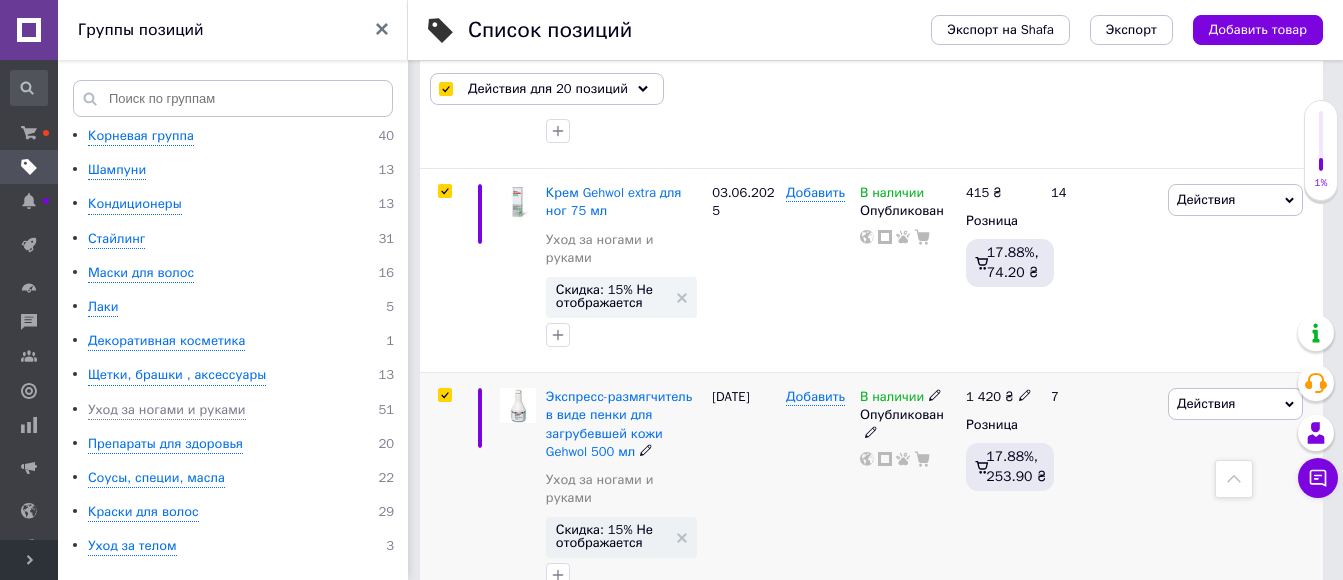click at bounding box center [444, 395] 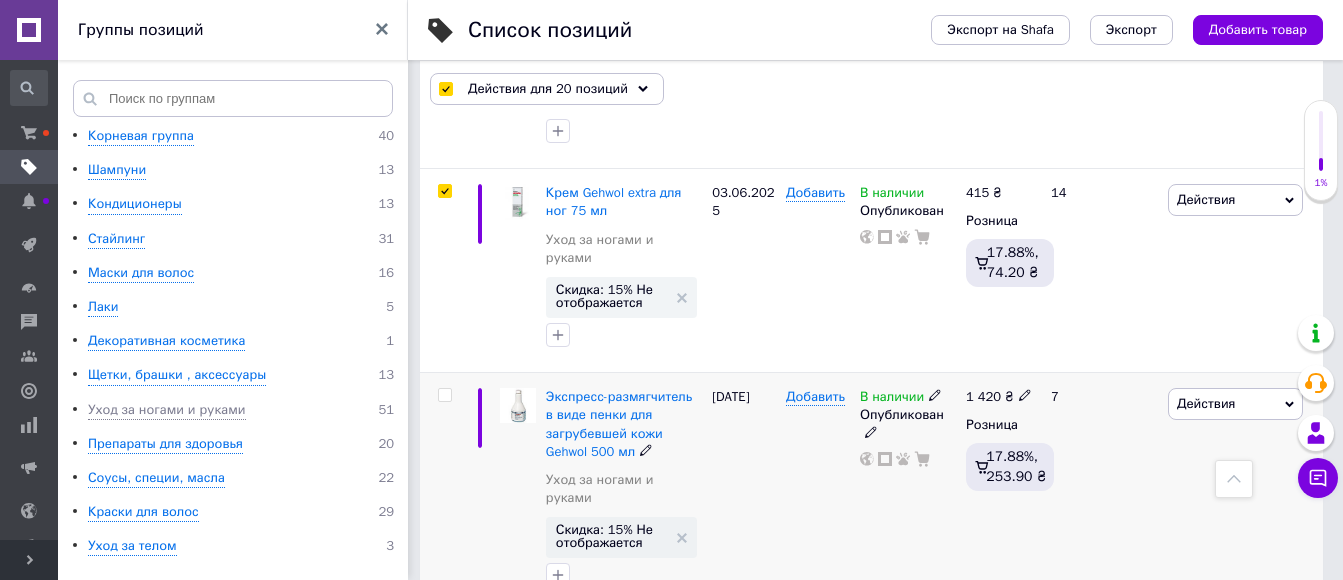 checkbox on "false" 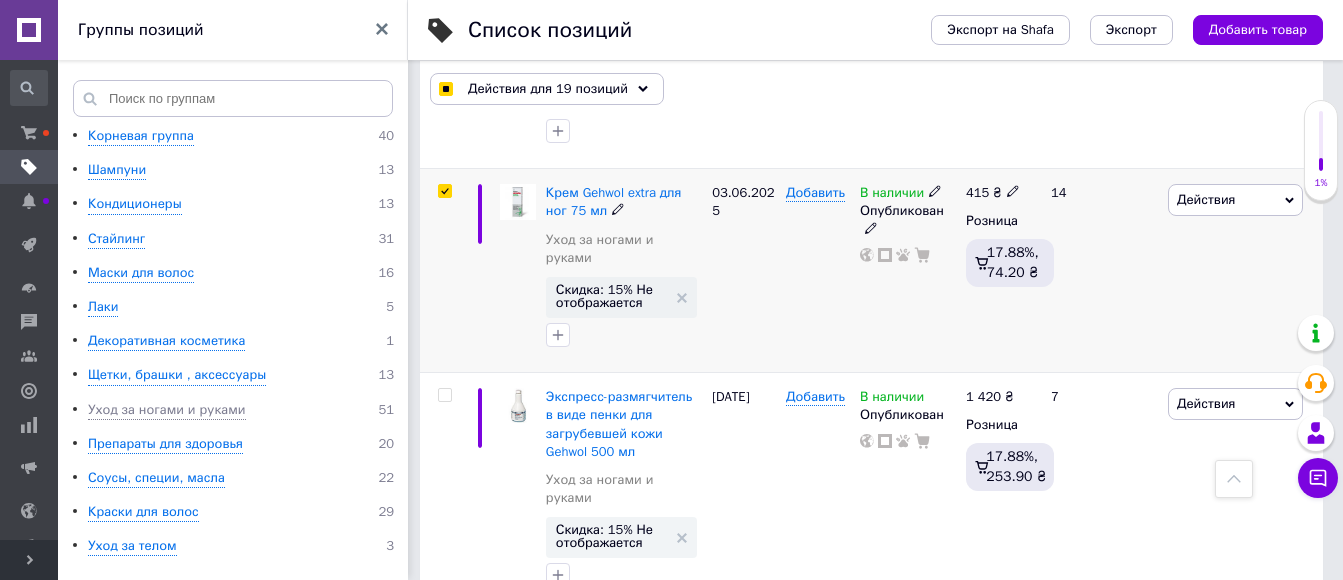 click at bounding box center [444, 191] 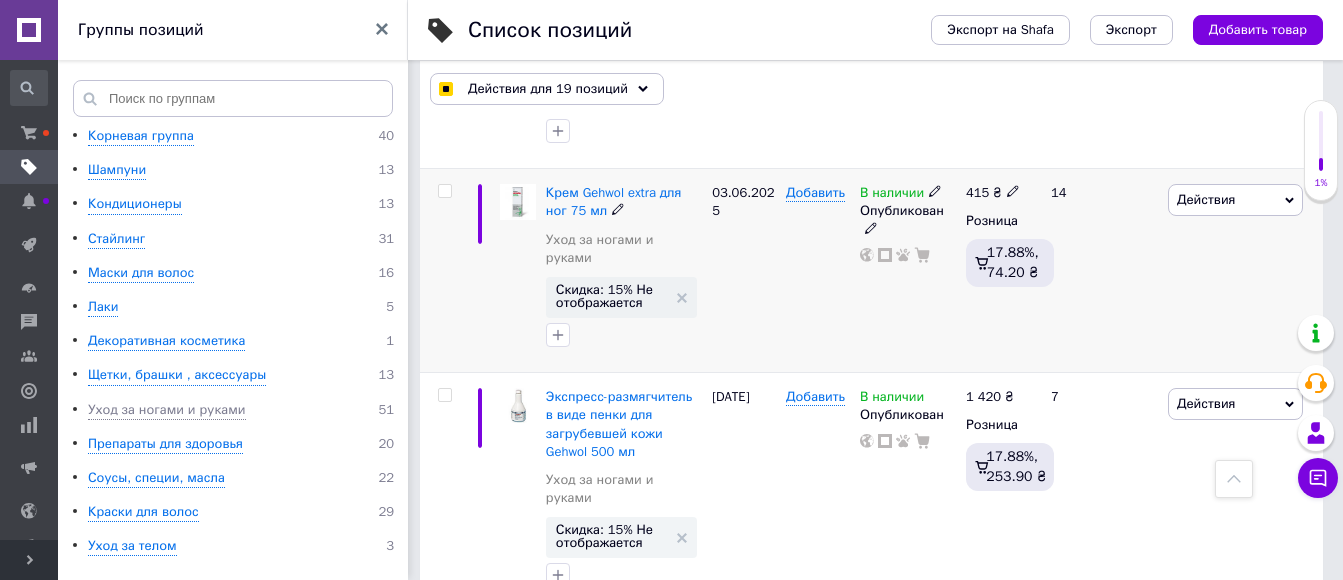 checkbox on "false" 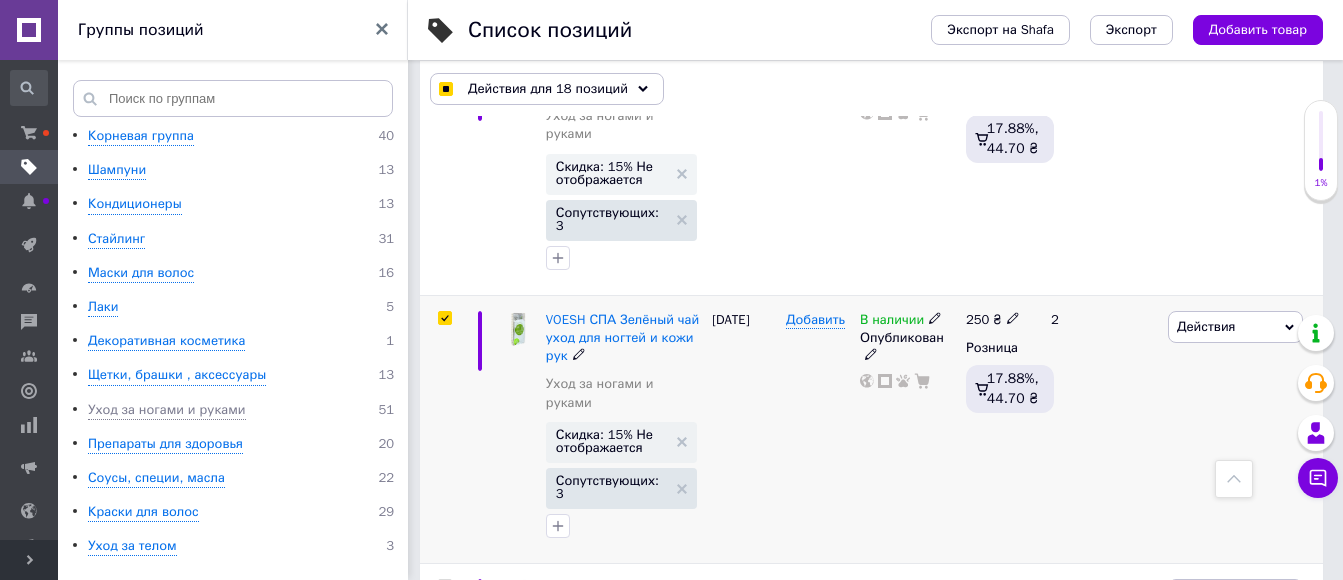 scroll, scrollTop: 387, scrollLeft: 0, axis: vertical 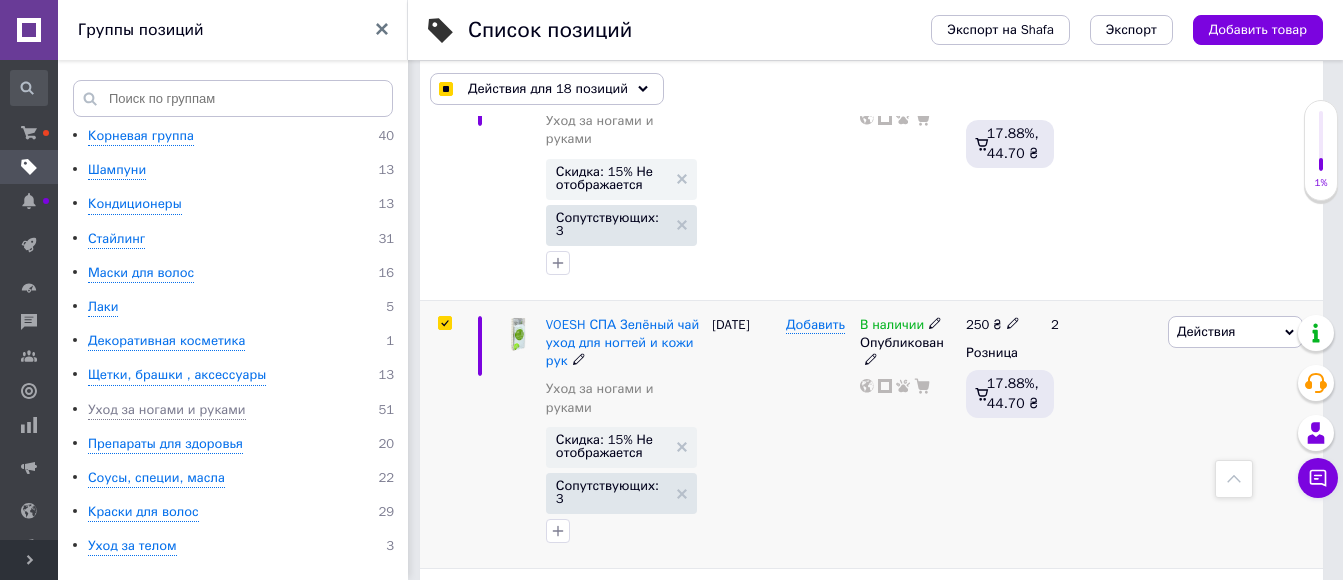 click at bounding box center (444, 323) 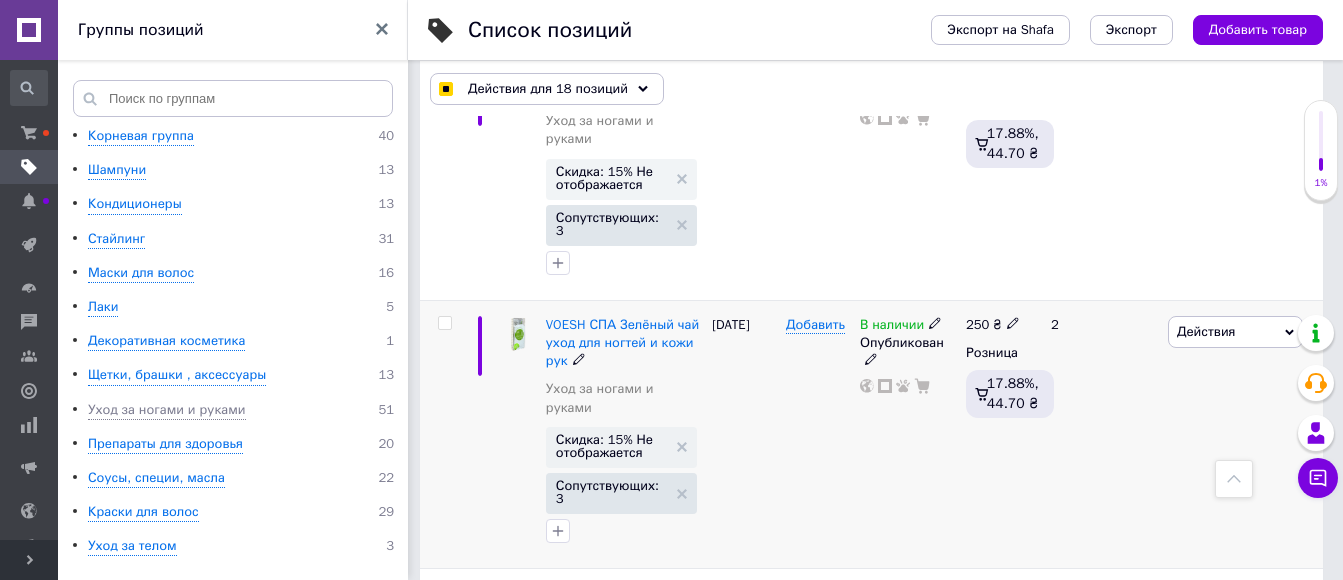 checkbox on "false" 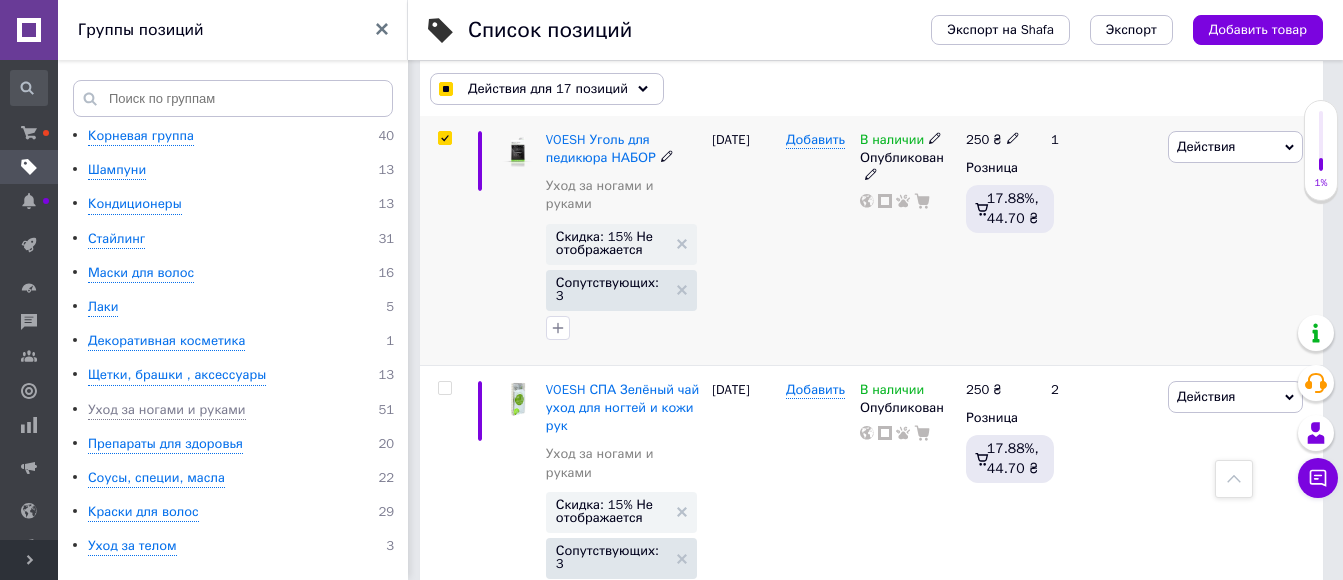 scroll, scrollTop: 287, scrollLeft: 0, axis: vertical 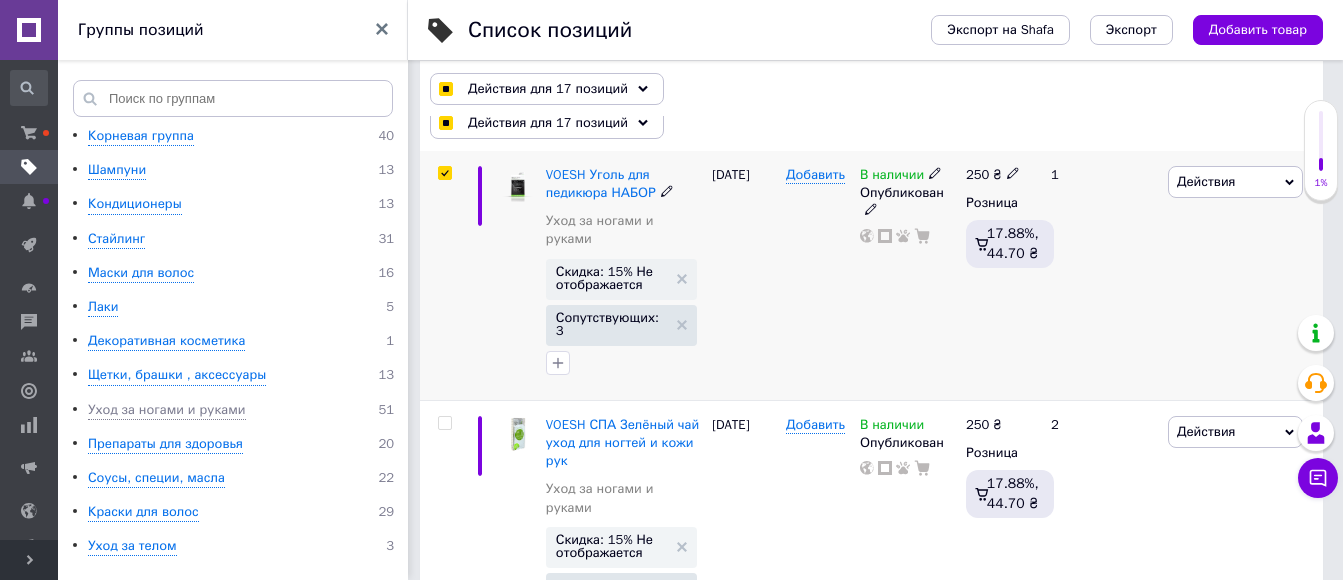 click at bounding box center (444, 173) 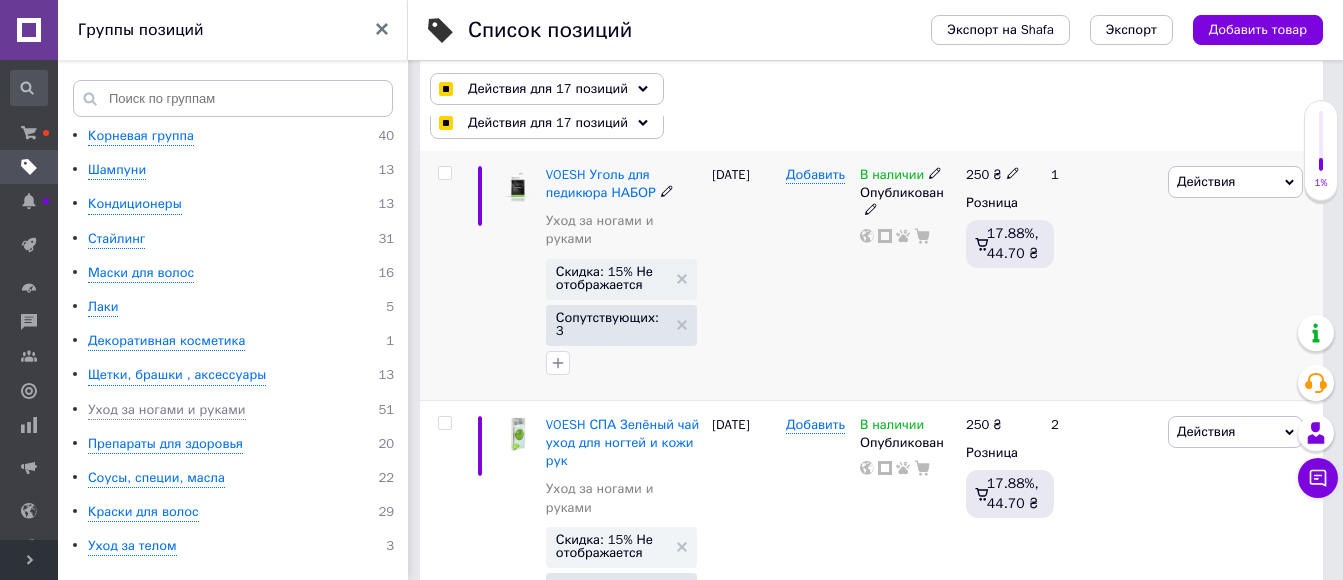 checkbox on "false" 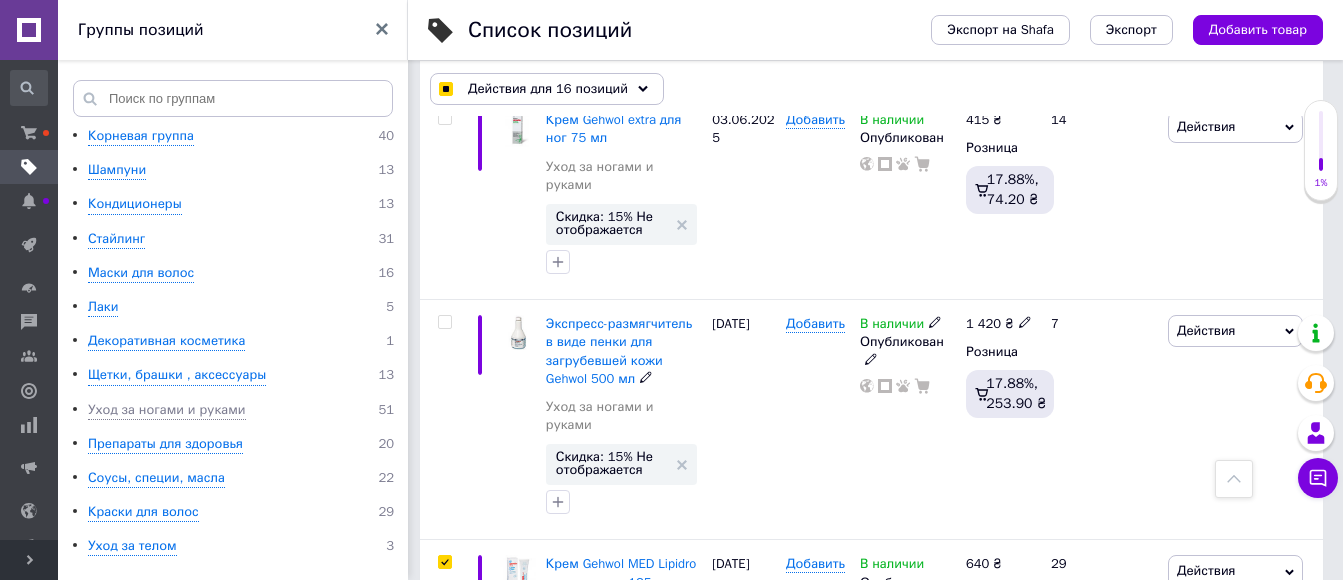 scroll, scrollTop: 887, scrollLeft: 0, axis: vertical 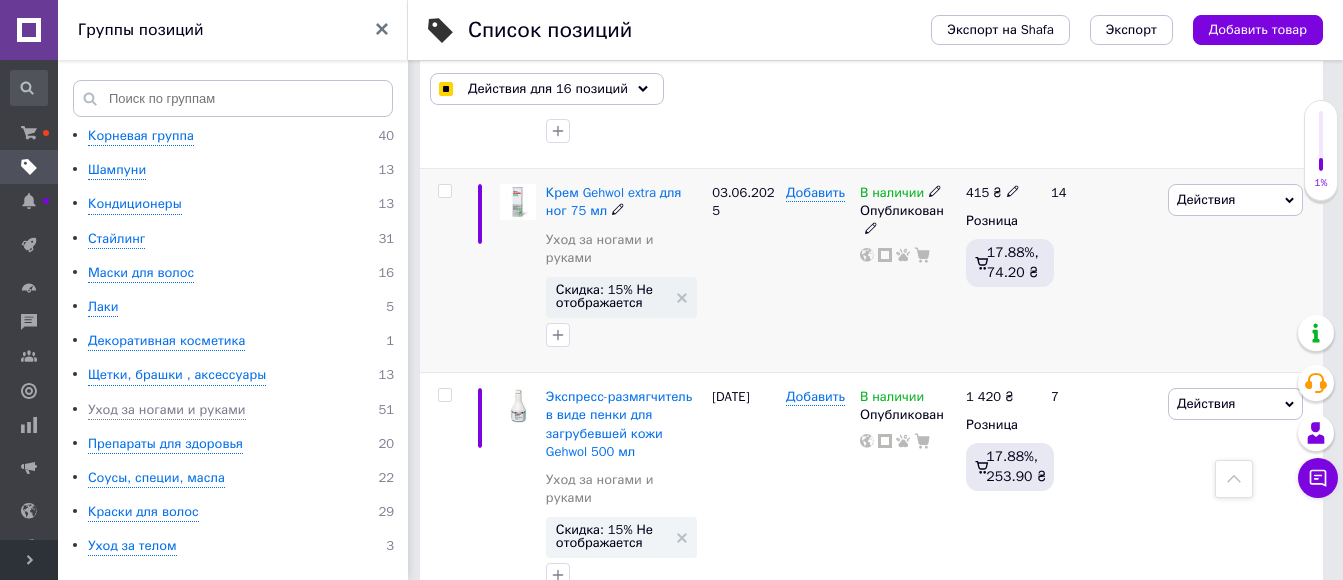 checkbox on "true" 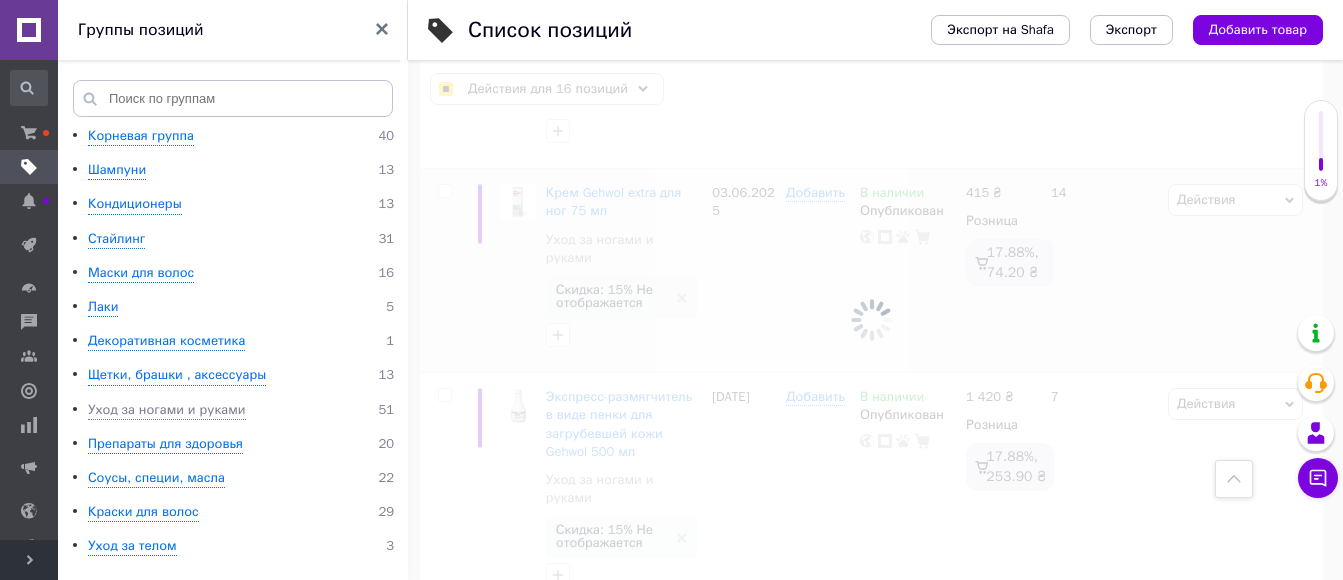 scroll, scrollTop: 4695, scrollLeft: 0, axis: vertical 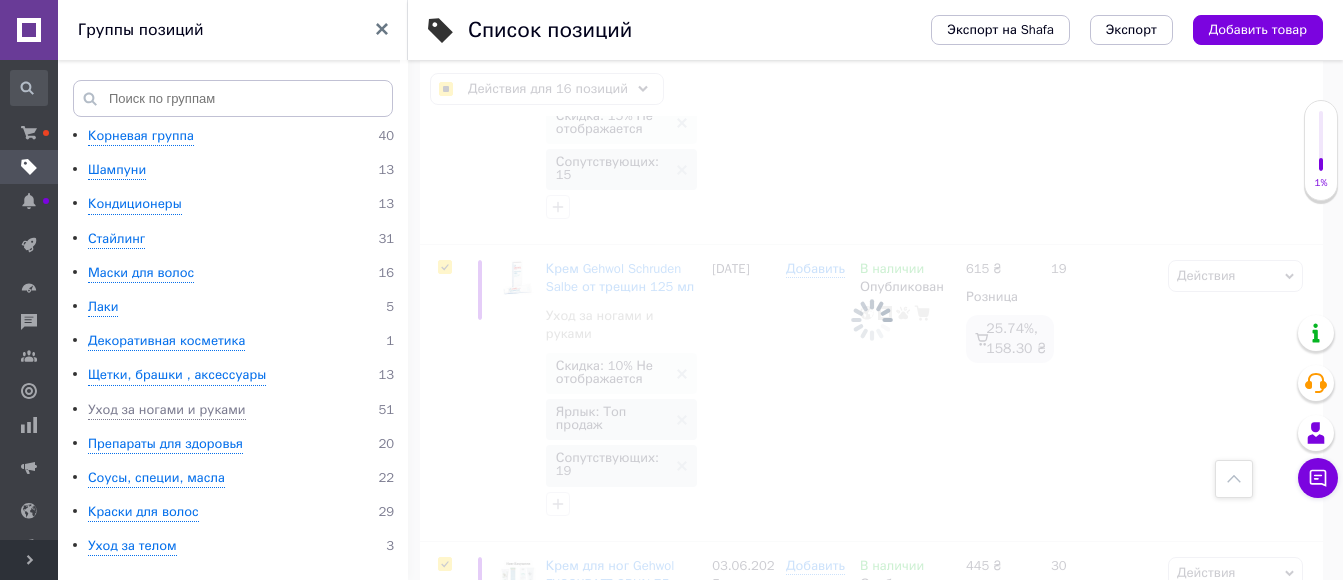 click at bounding box center [871, 320] 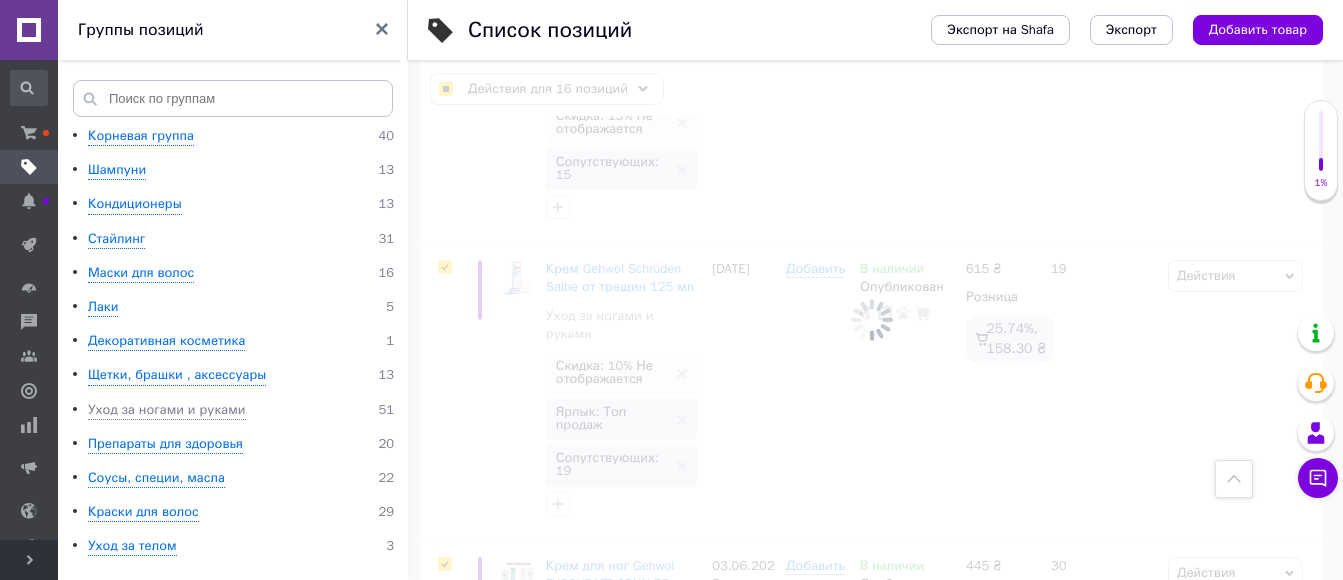 checkbox on "true" 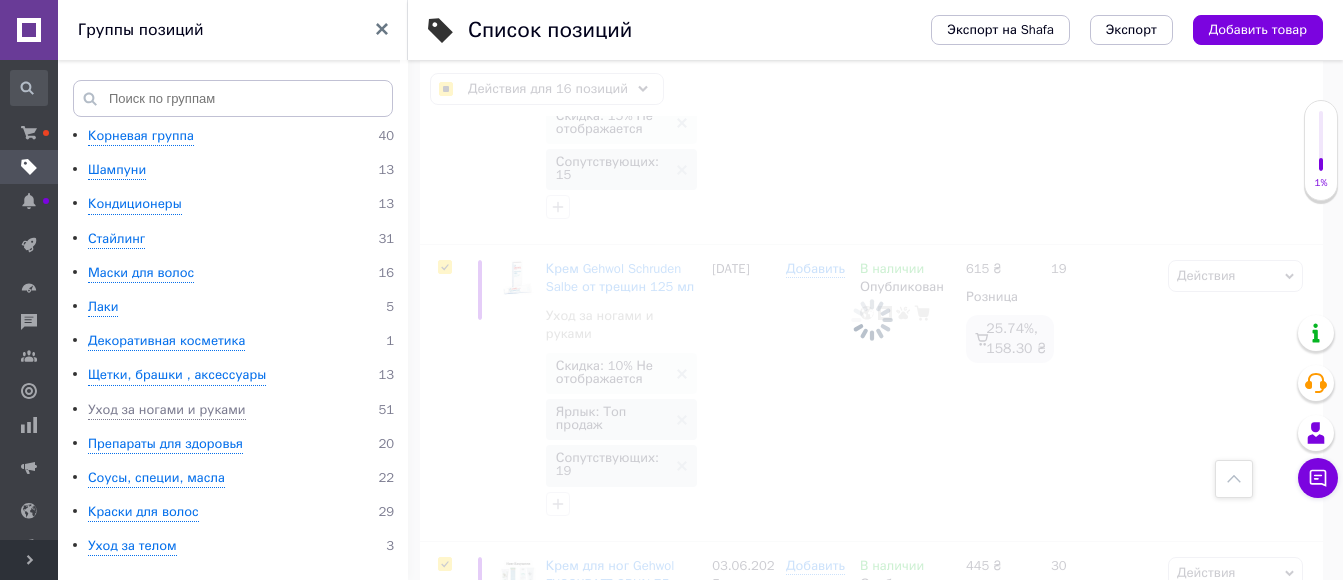 checkbox on "true" 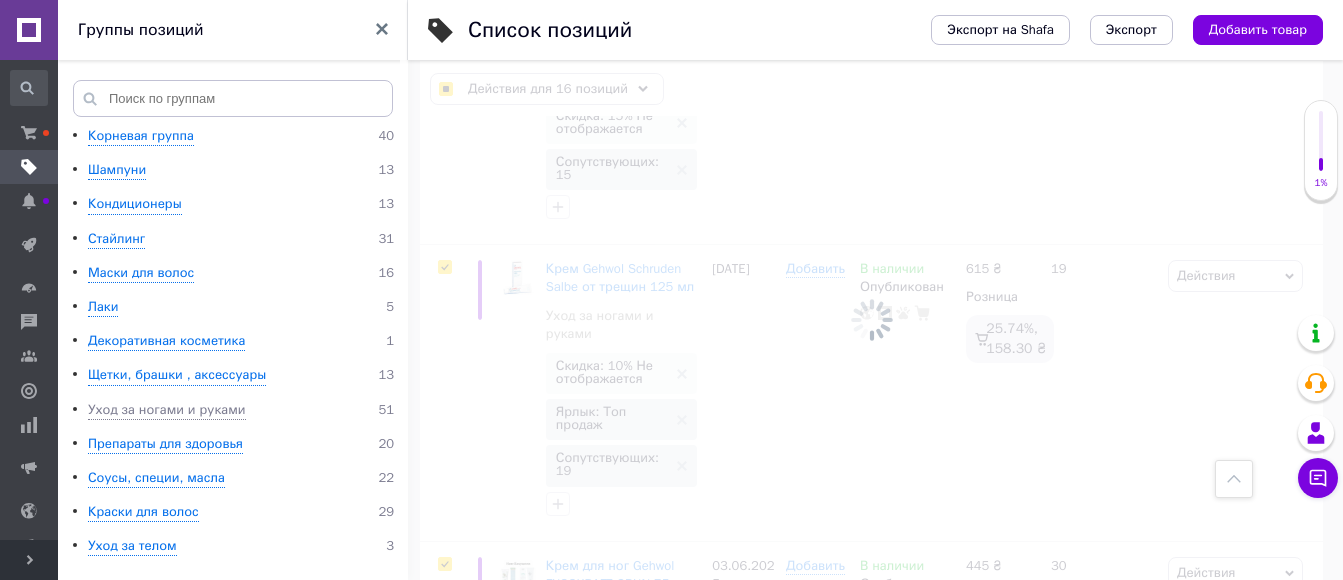 checkbox on "true" 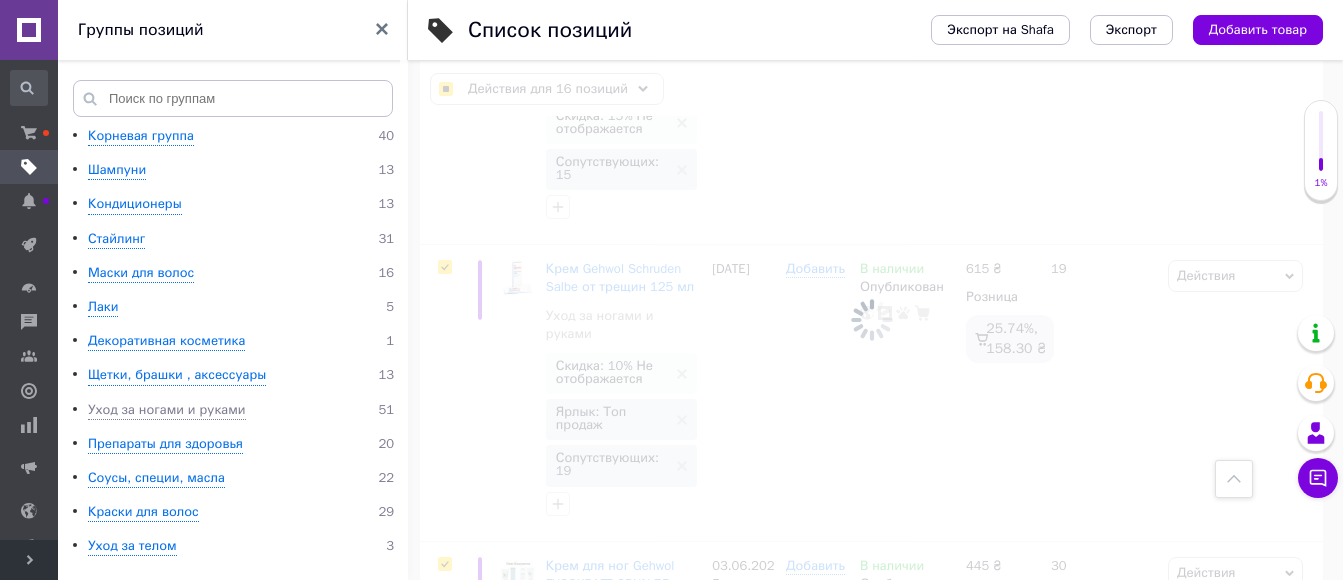 checkbox on "true" 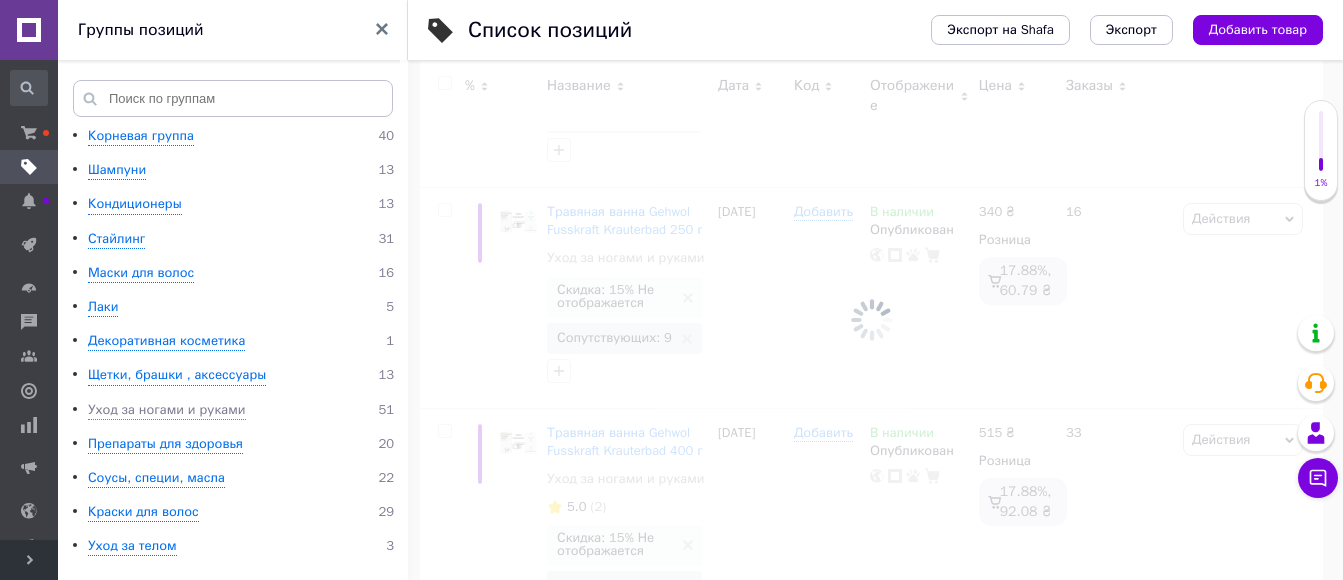 scroll, scrollTop: 0, scrollLeft: 0, axis: both 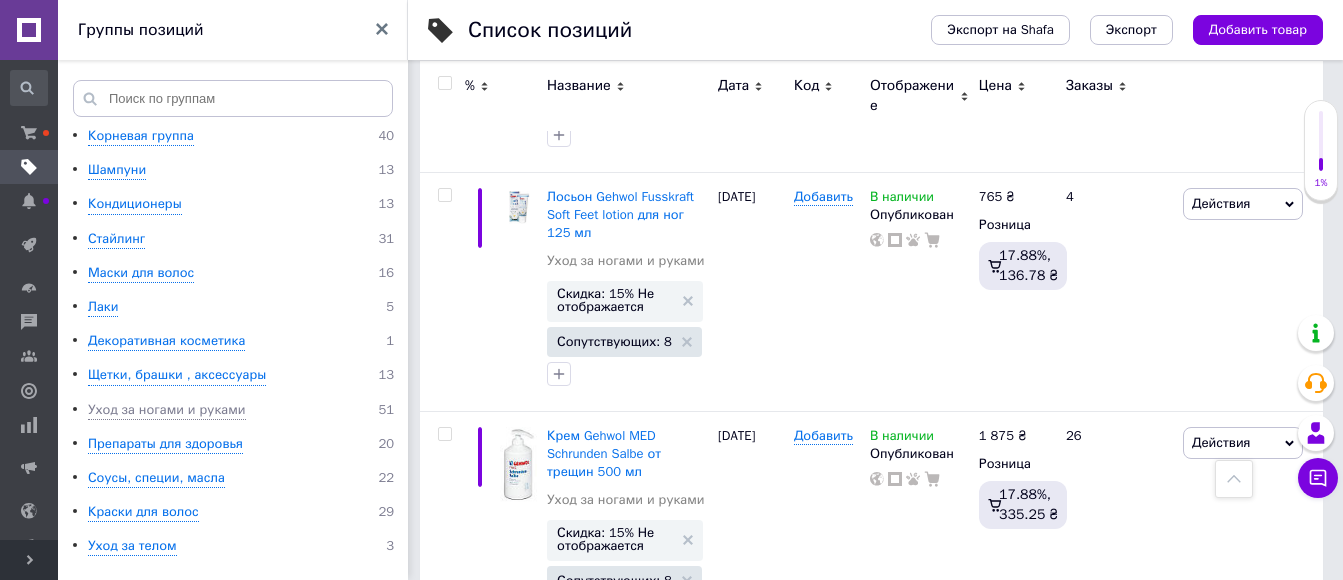 click at bounding box center [444, 83] 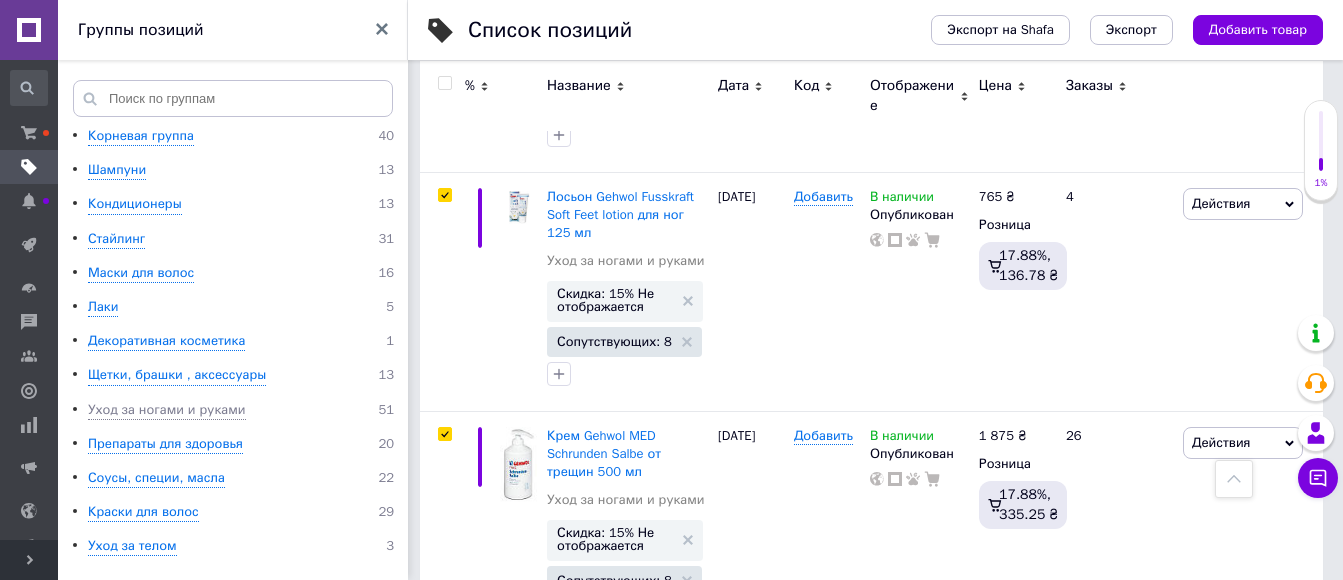 checkbox on "true" 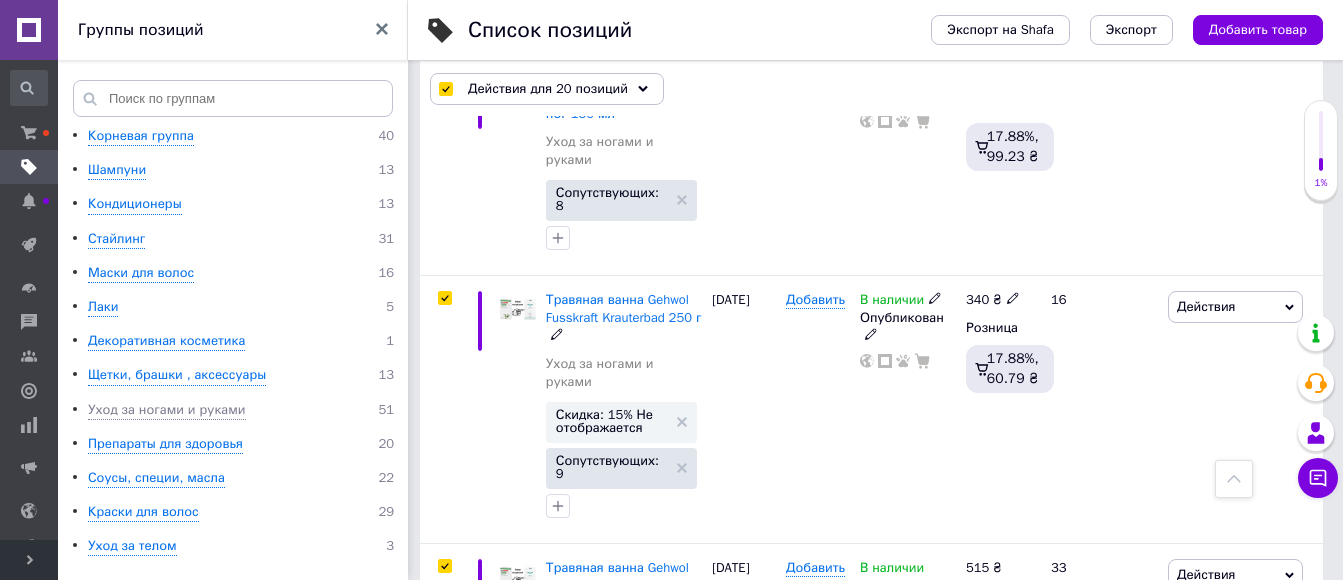 scroll, scrollTop: 5108, scrollLeft: 0, axis: vertical 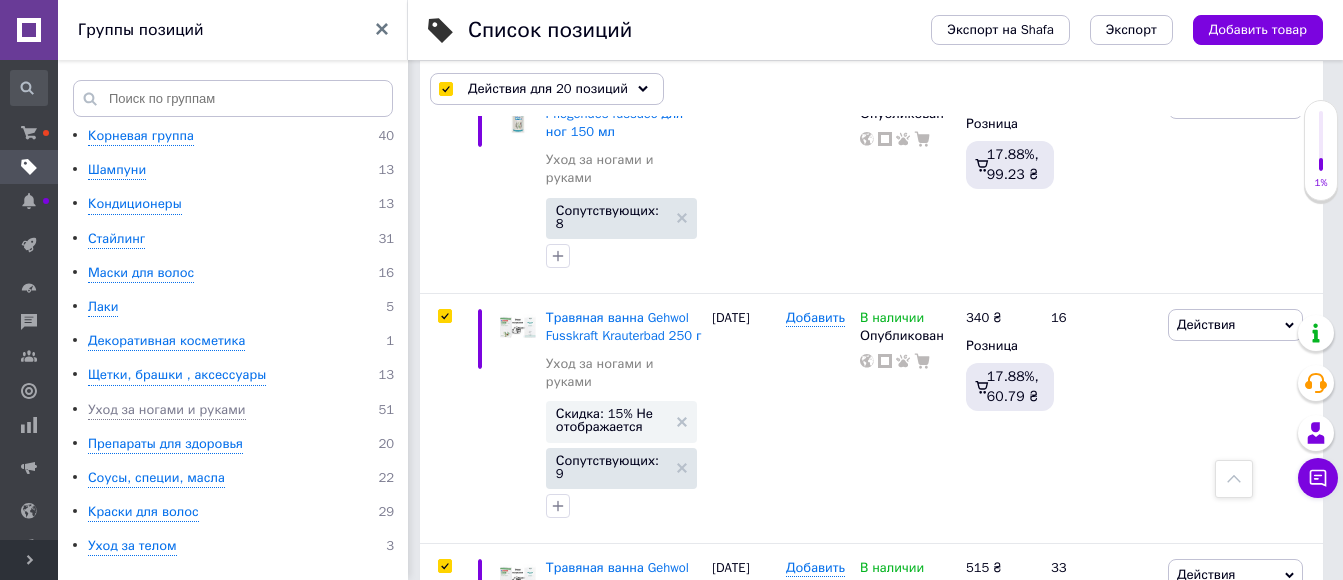 click on "2" at bounding box center [487, 1159] 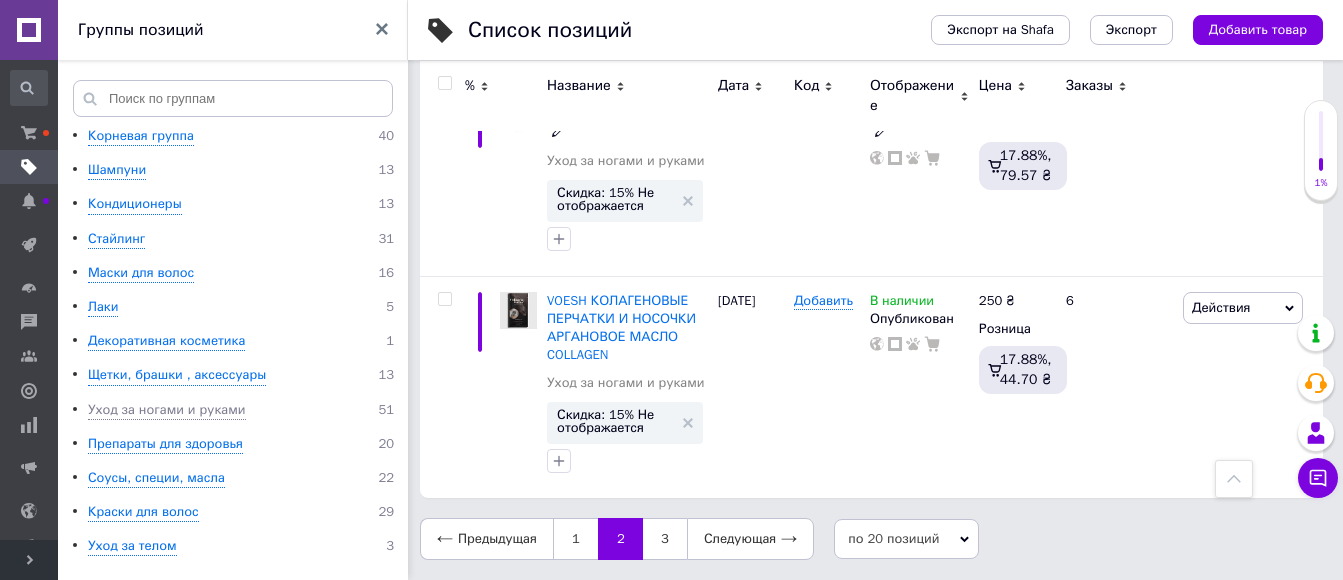 scroll, scrollTop: 4654, scrollLeft: 0, axis: vertical 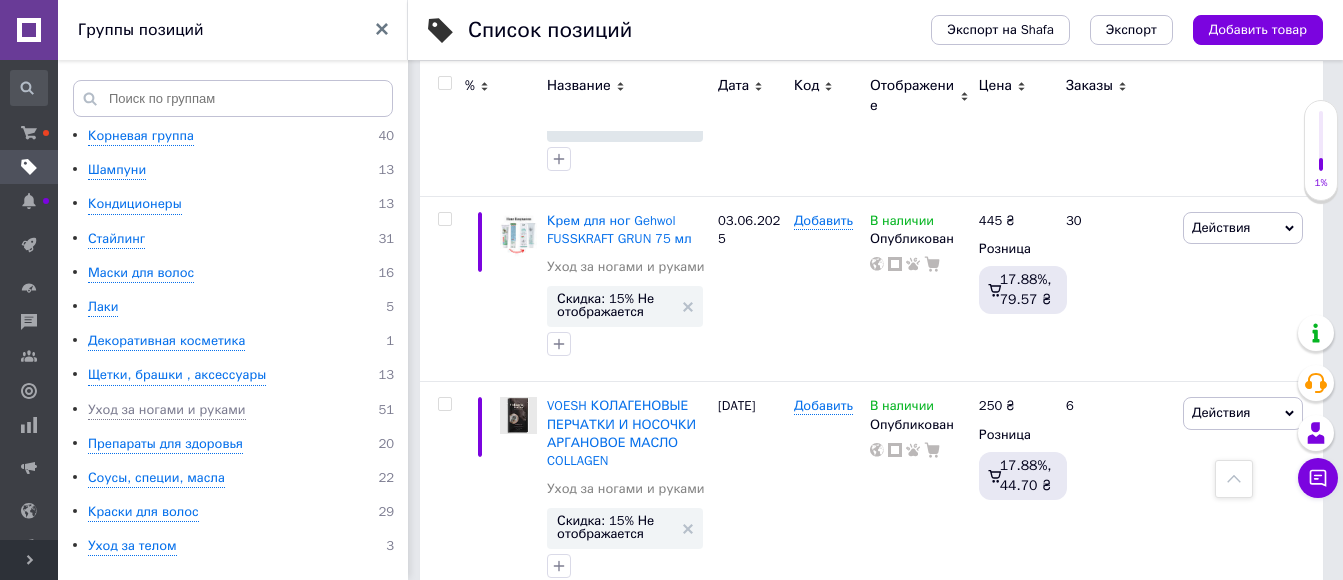 click at bounding box center (442, 96) 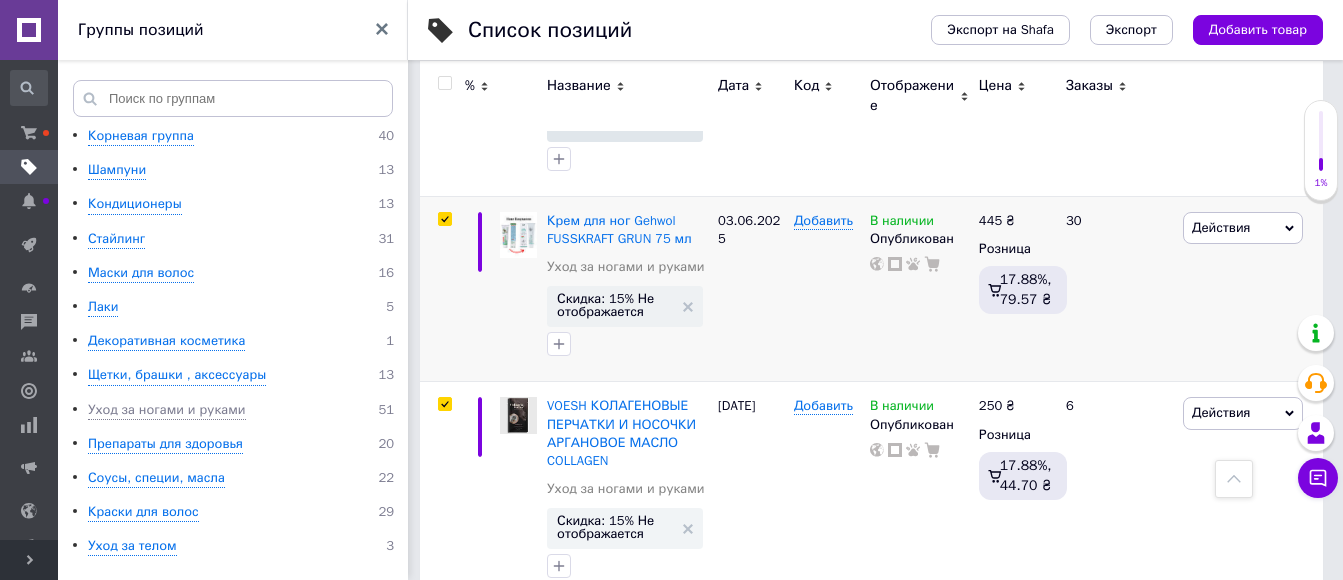 checkbox on "true" 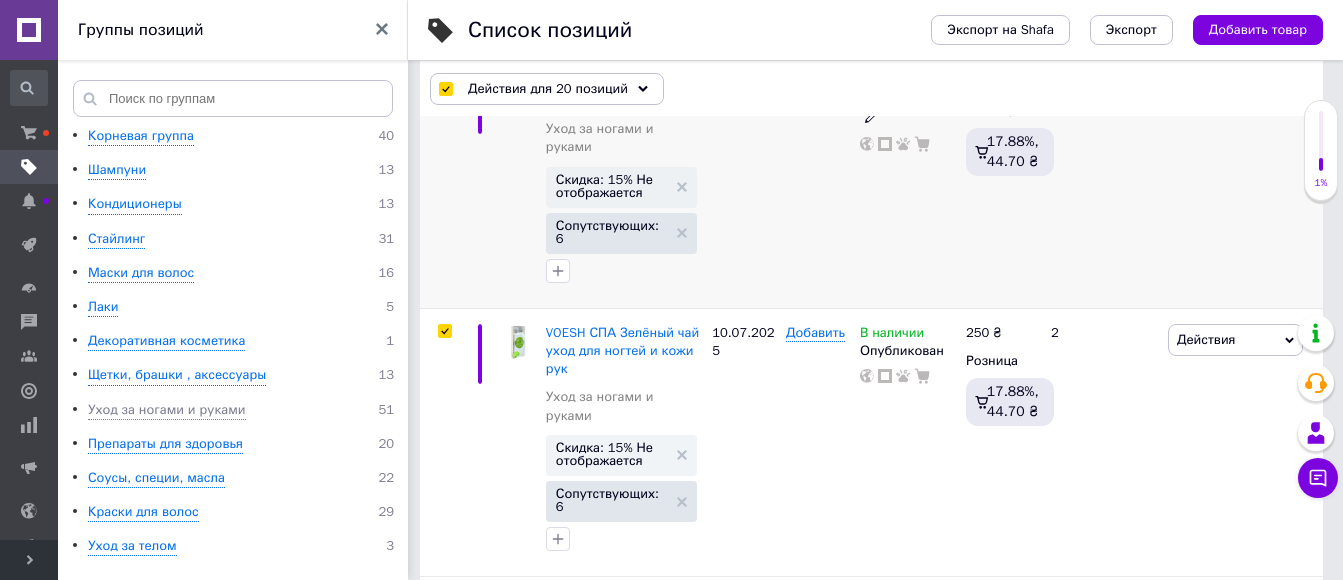 scroll, scrollTop: 400, scrollLeft: 0, axis: vertical 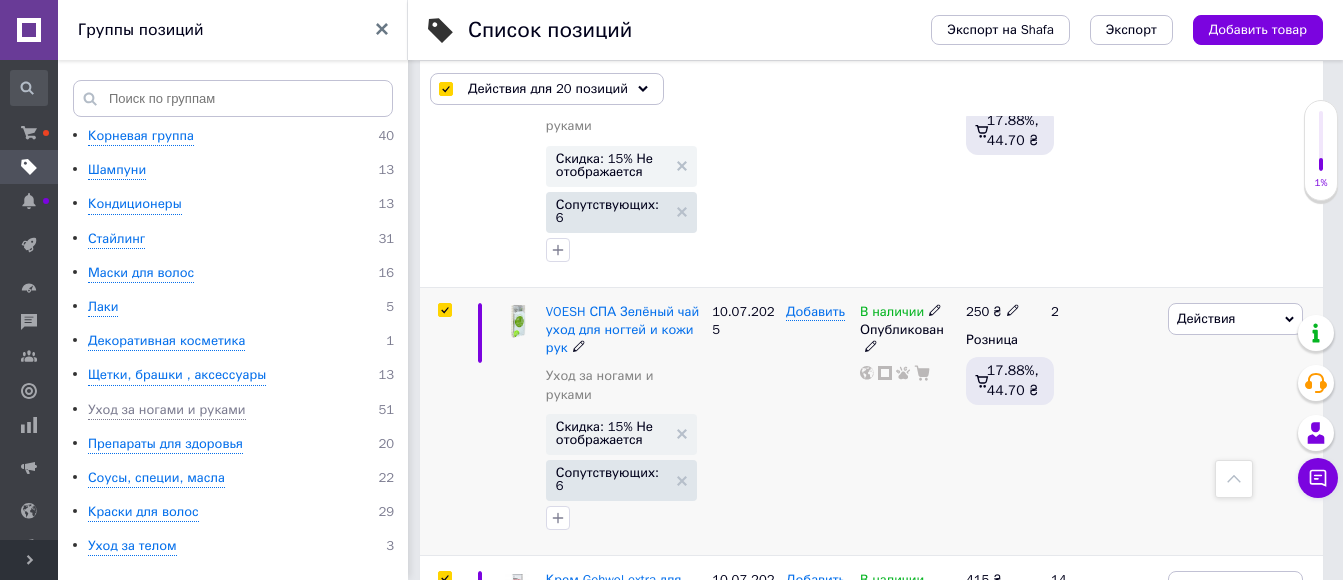click at bounding box center [444, 310] 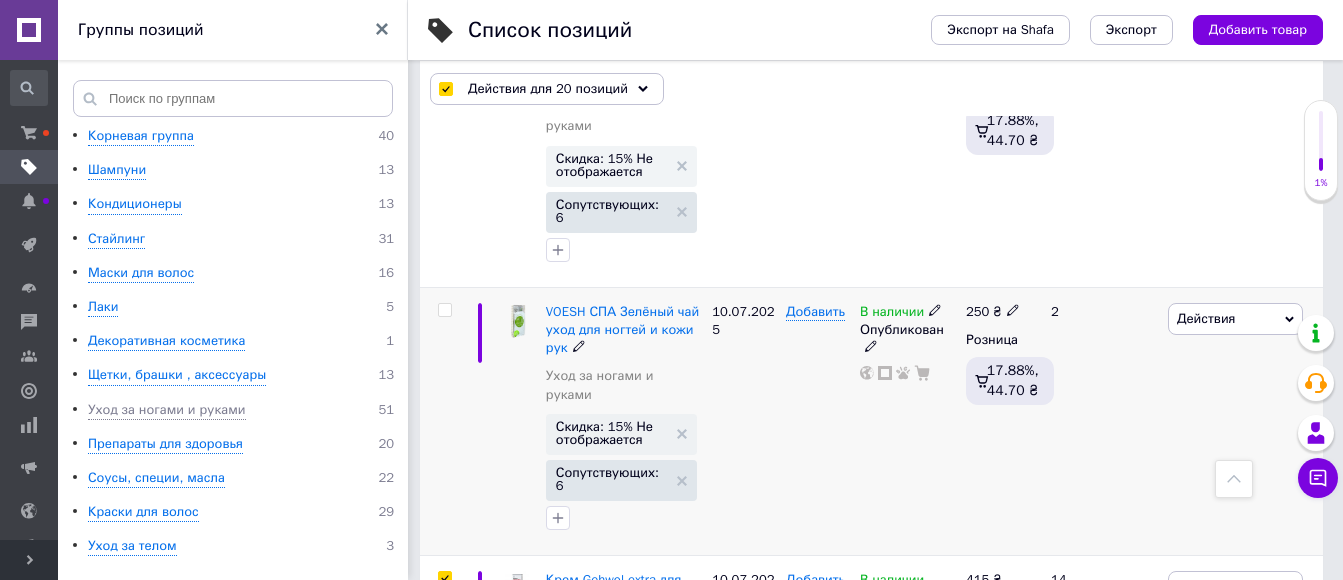 checkbox on "false" 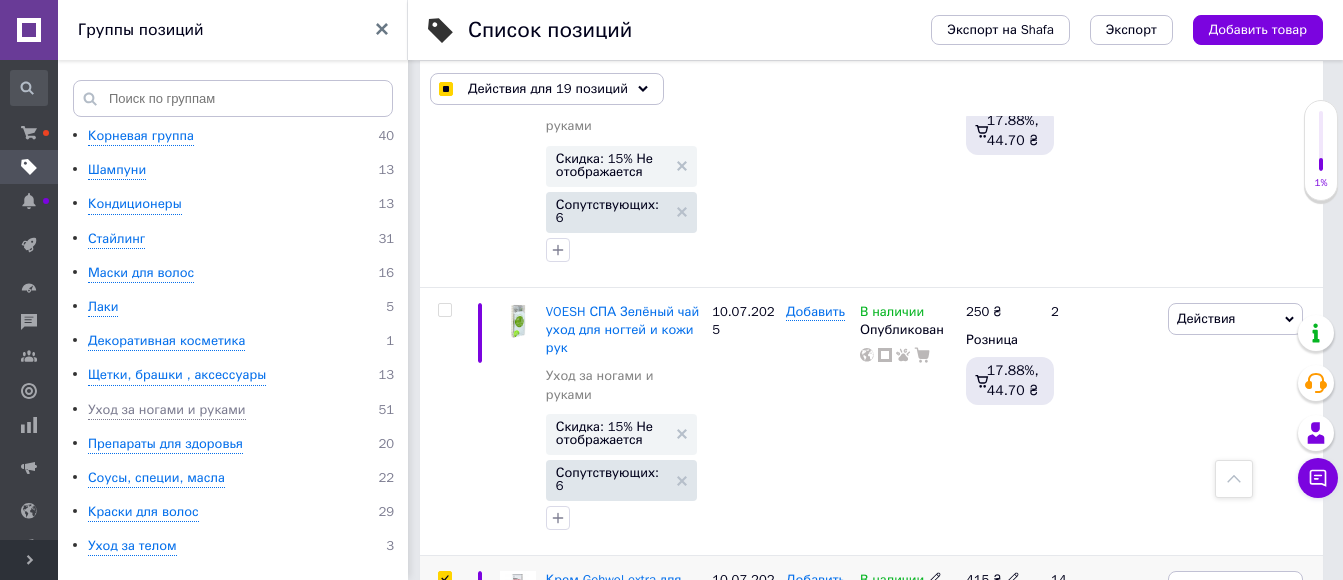 click at bounding box center (444, 578) 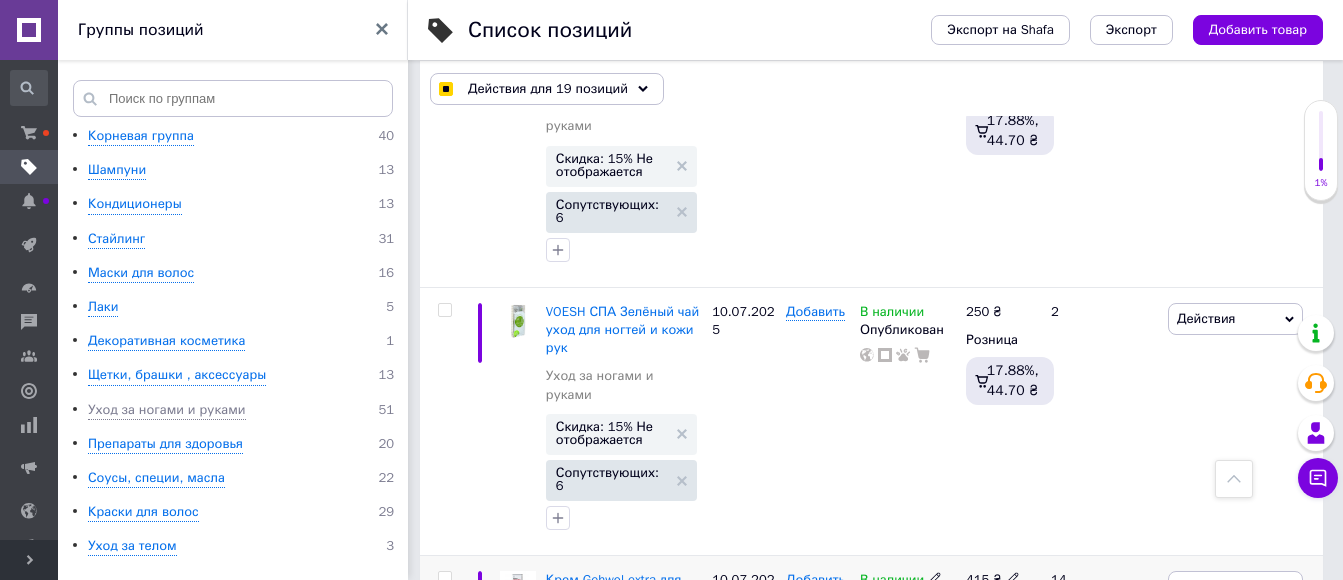 checkbox on "false" 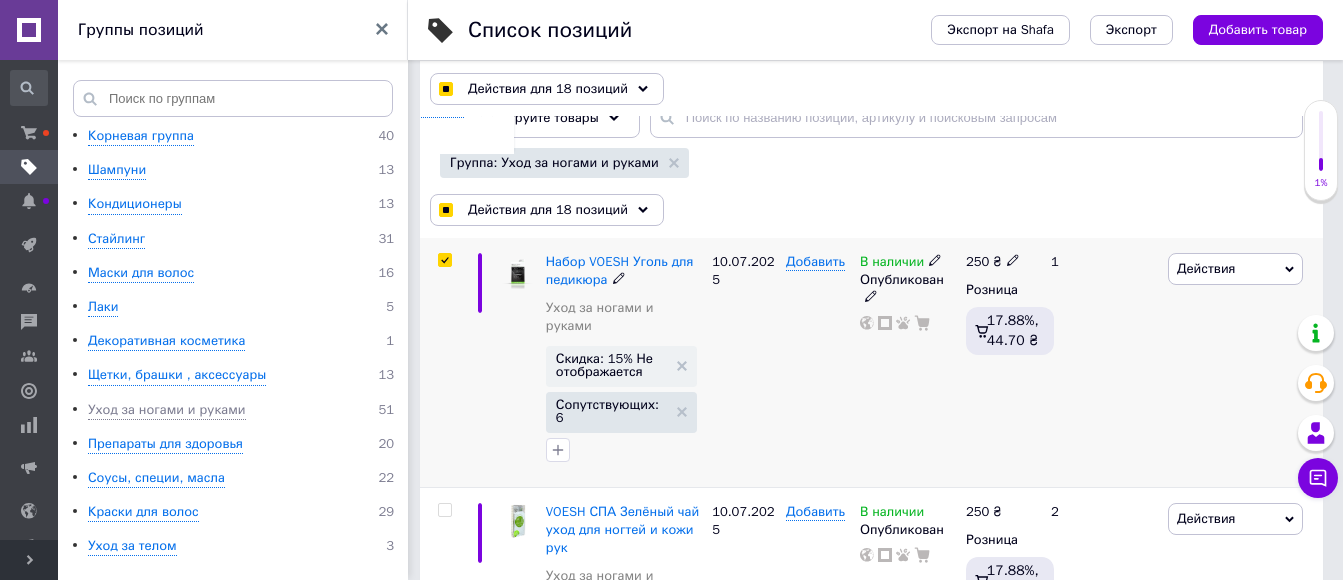 click at bounding box center (445, 260) 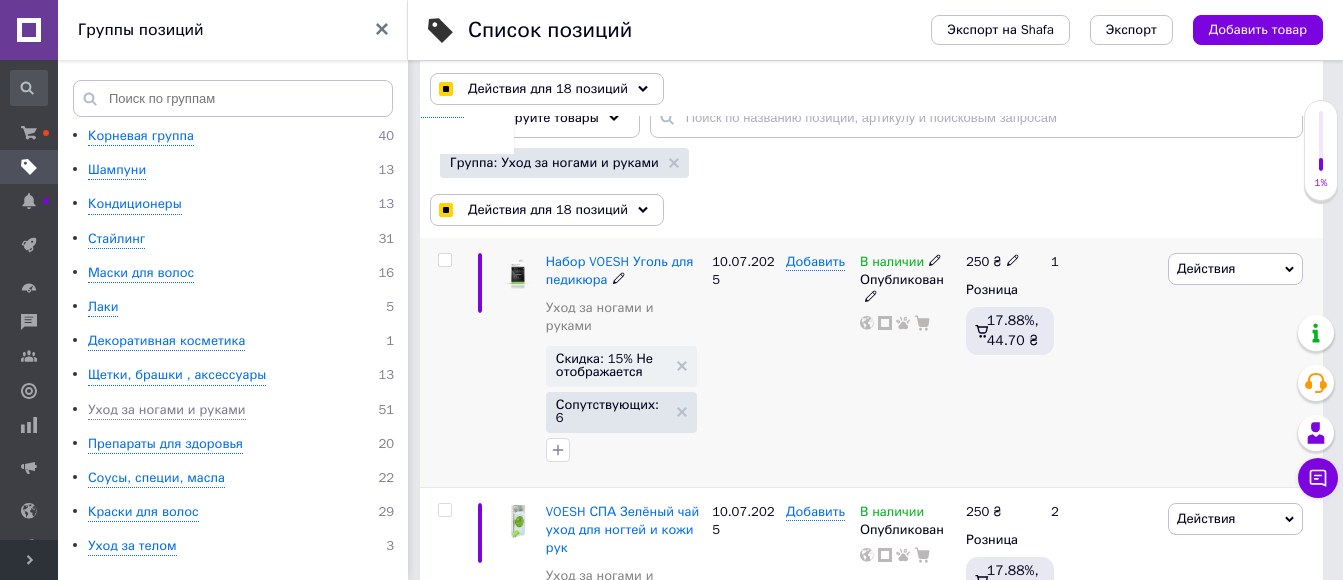 checkbox on "false" 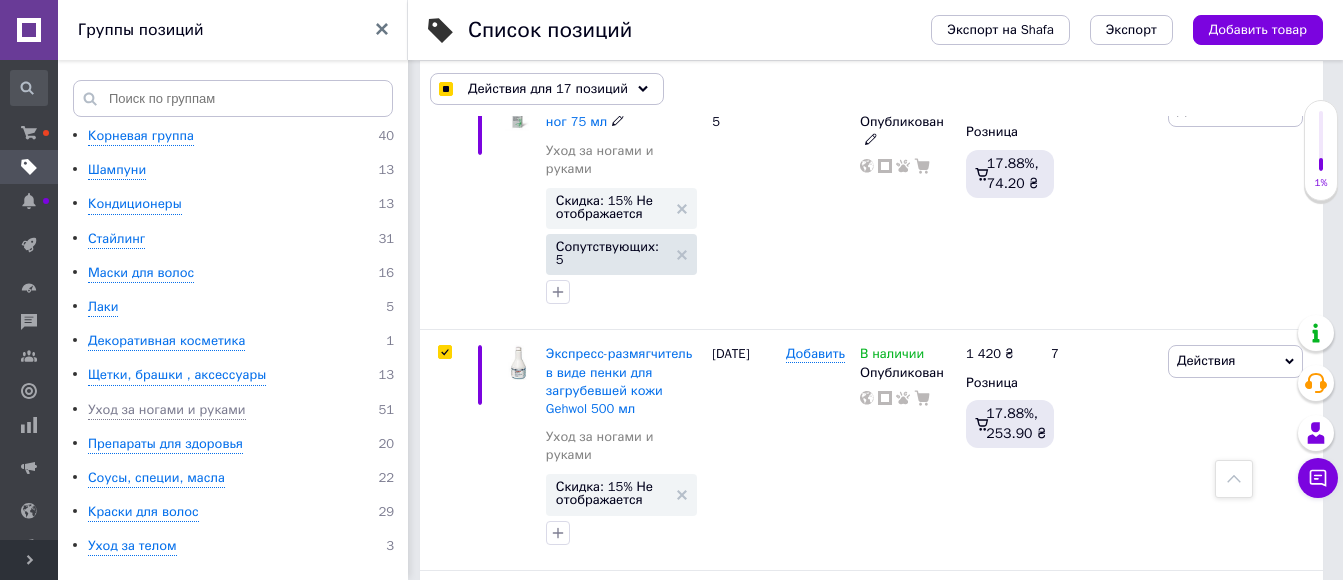 scroll, scrollTop: 900, scrollLeft: 0, axis: vertical 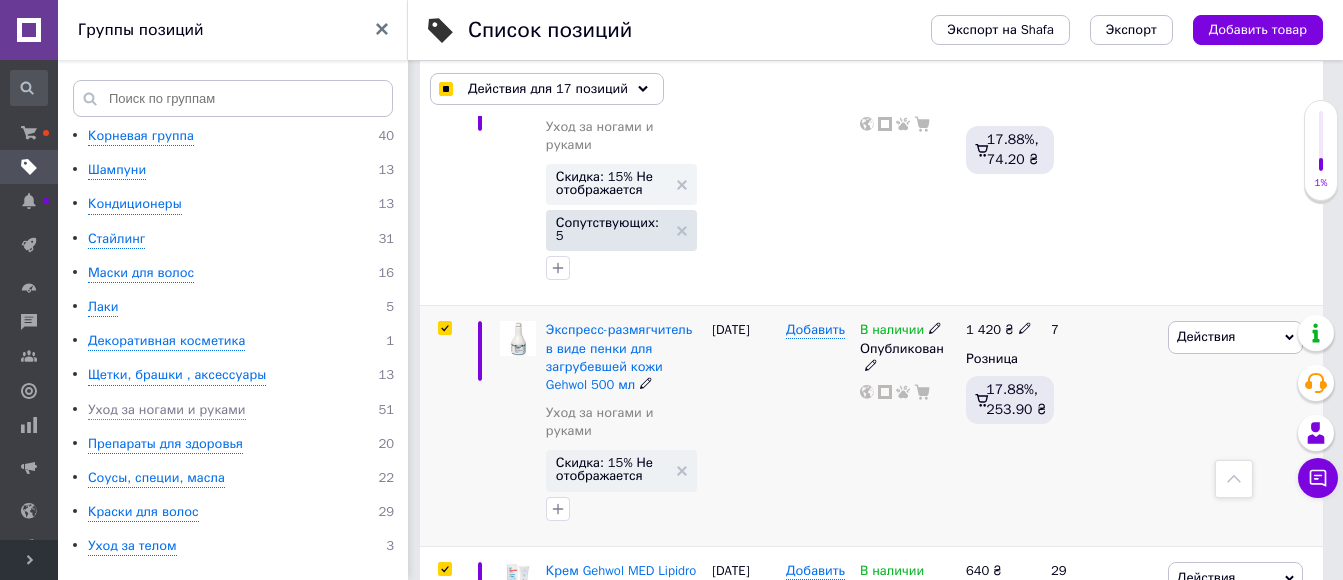 click at bounding box center [444, 328] 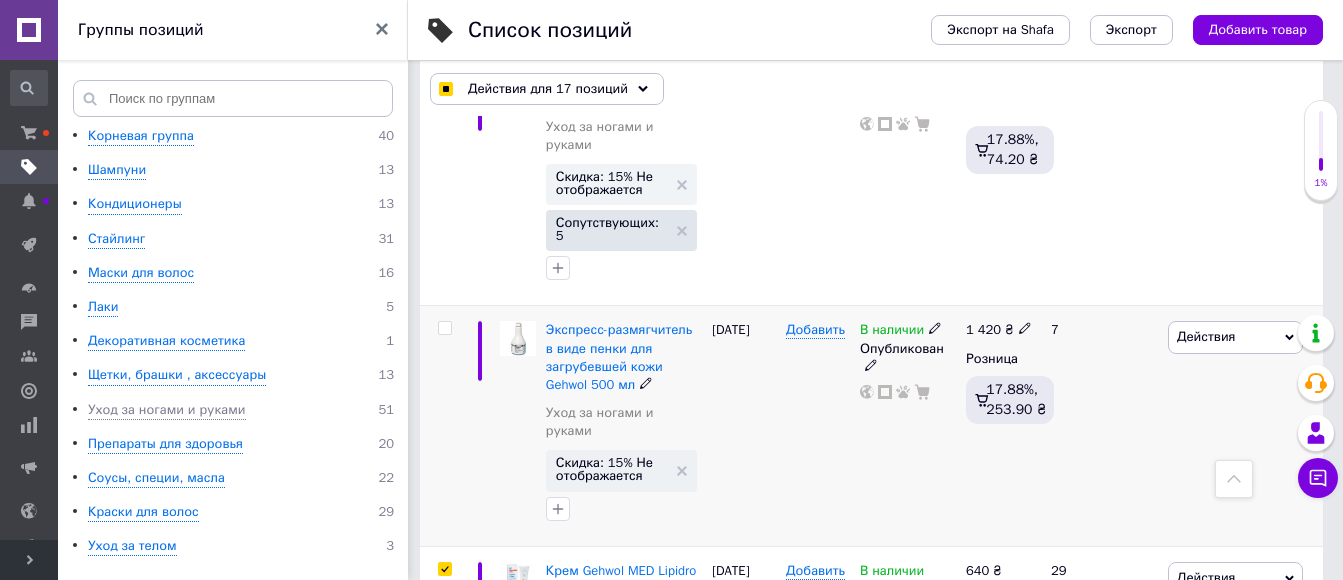 checkbox on "false" 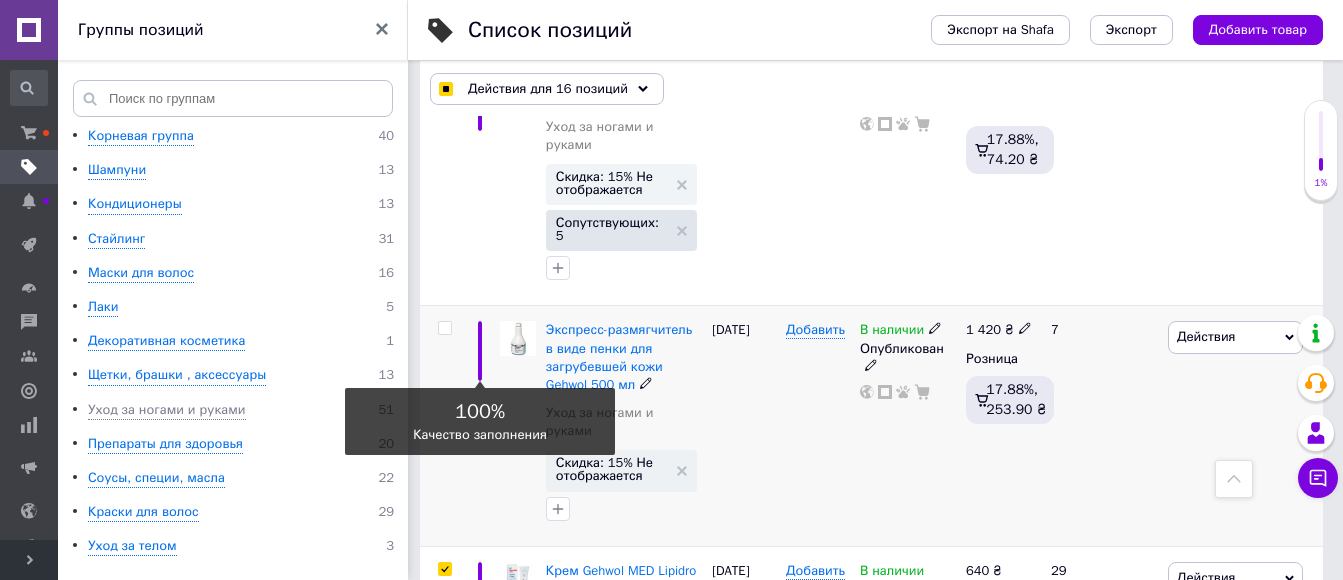 scroll, scrollTop: 1100, scrollLeft: 0, axis: vertical 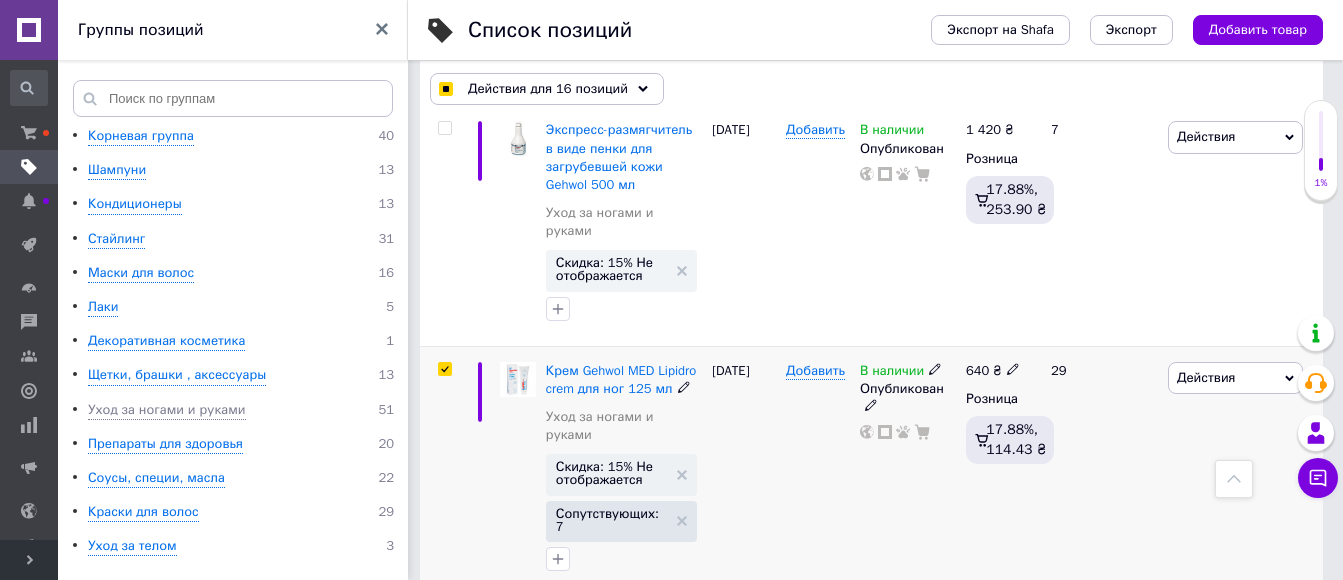 click at bounding box center (444, 369) 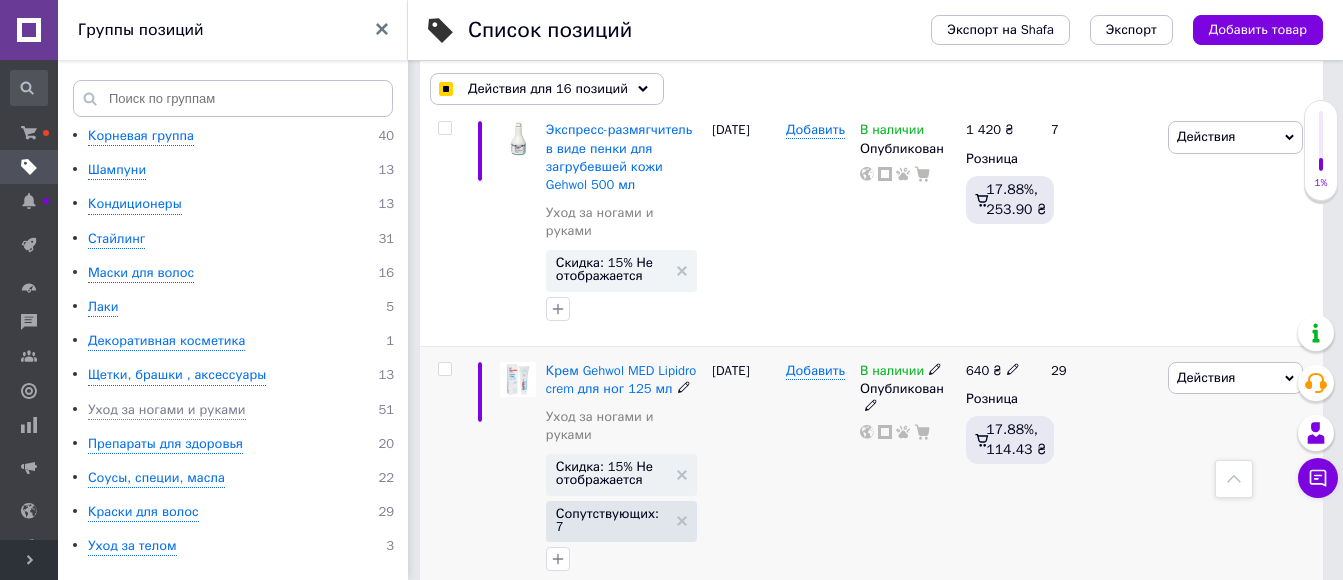 checkbox on "false" 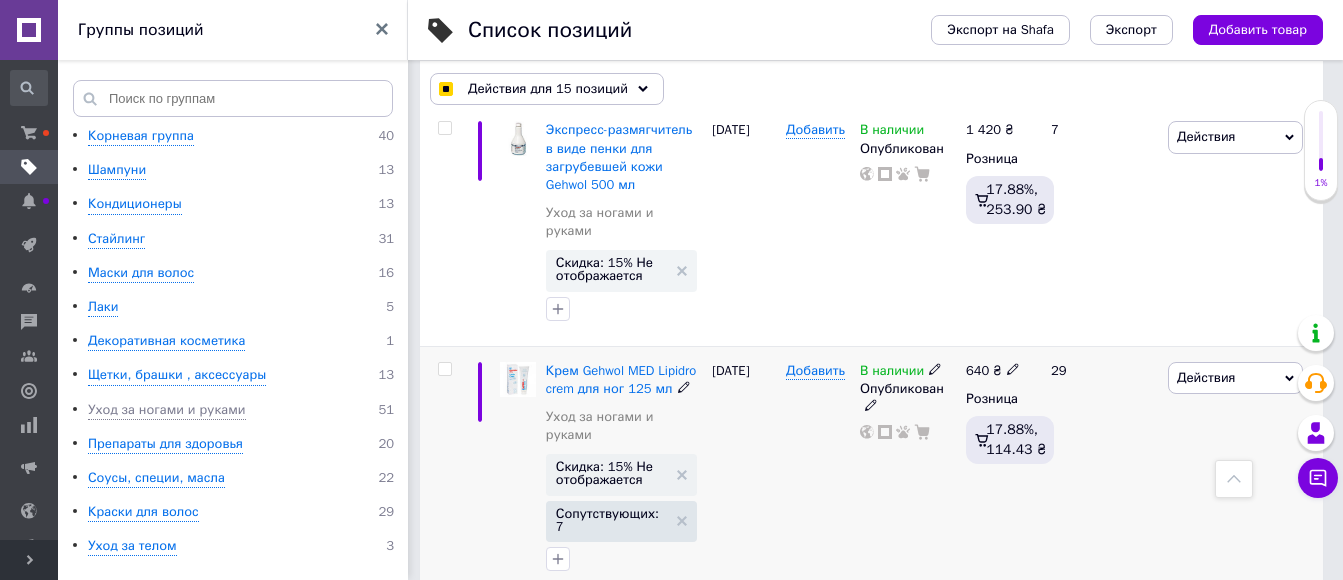 checkbox on "true" 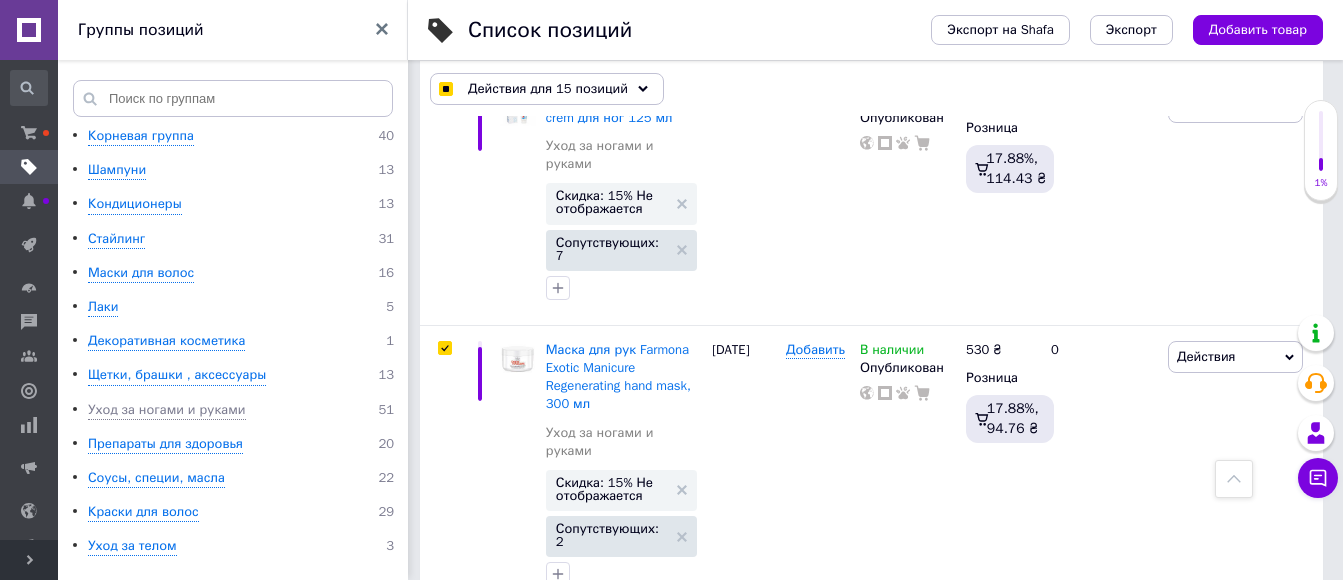 scroll, scrollTop: 1400, scrollLeft: 0, axis: vertical 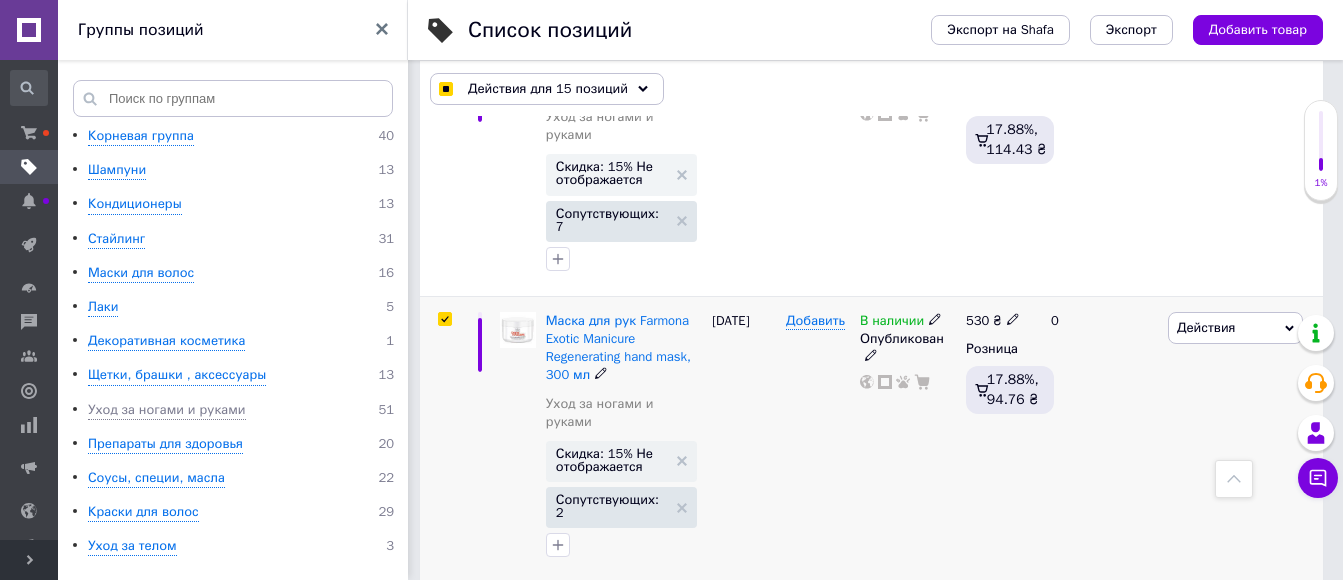 click at bounding box center (445, 319) 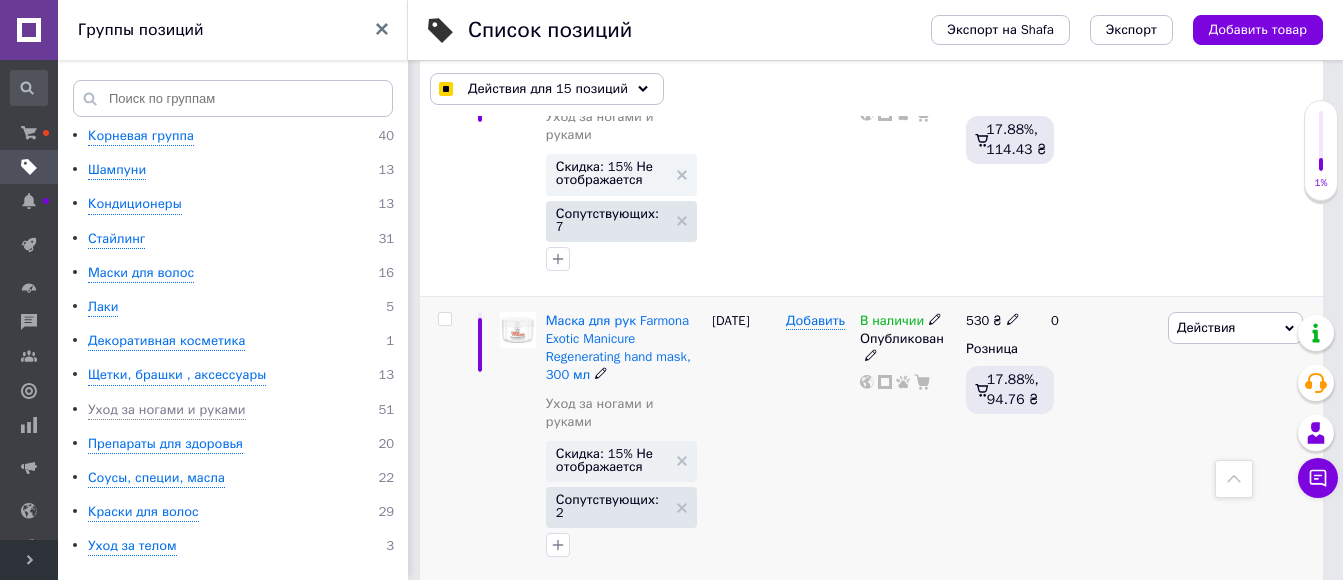 checkbox on "false" 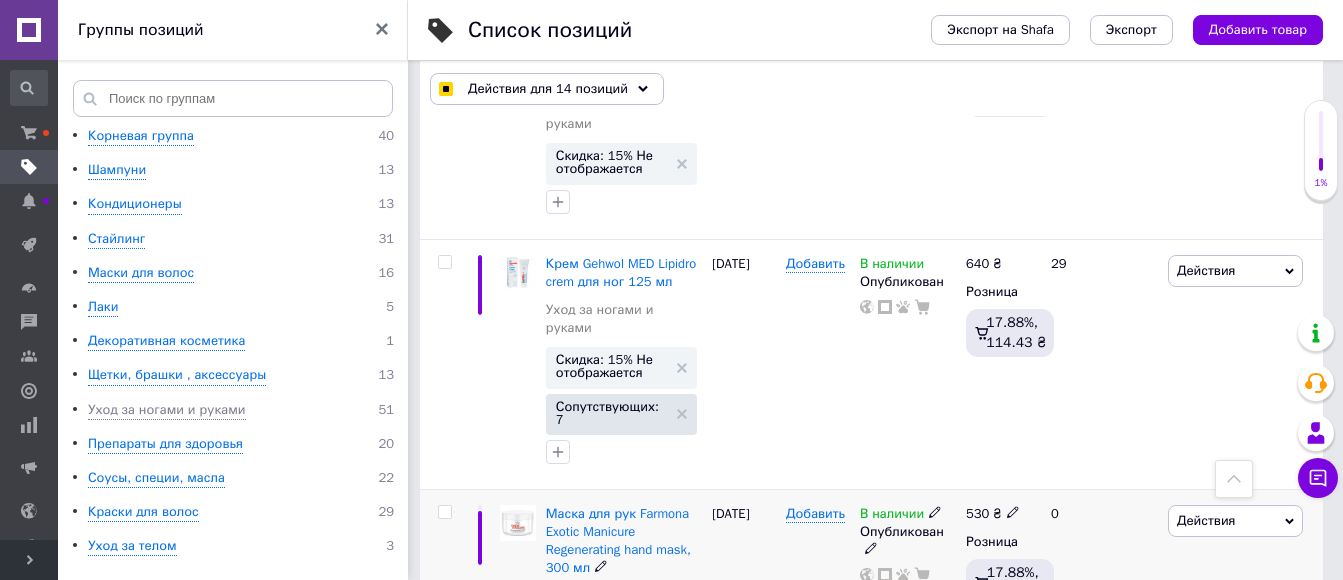 scroll, scrollTop: 1200, scrollLeft: 0, axis: vertical 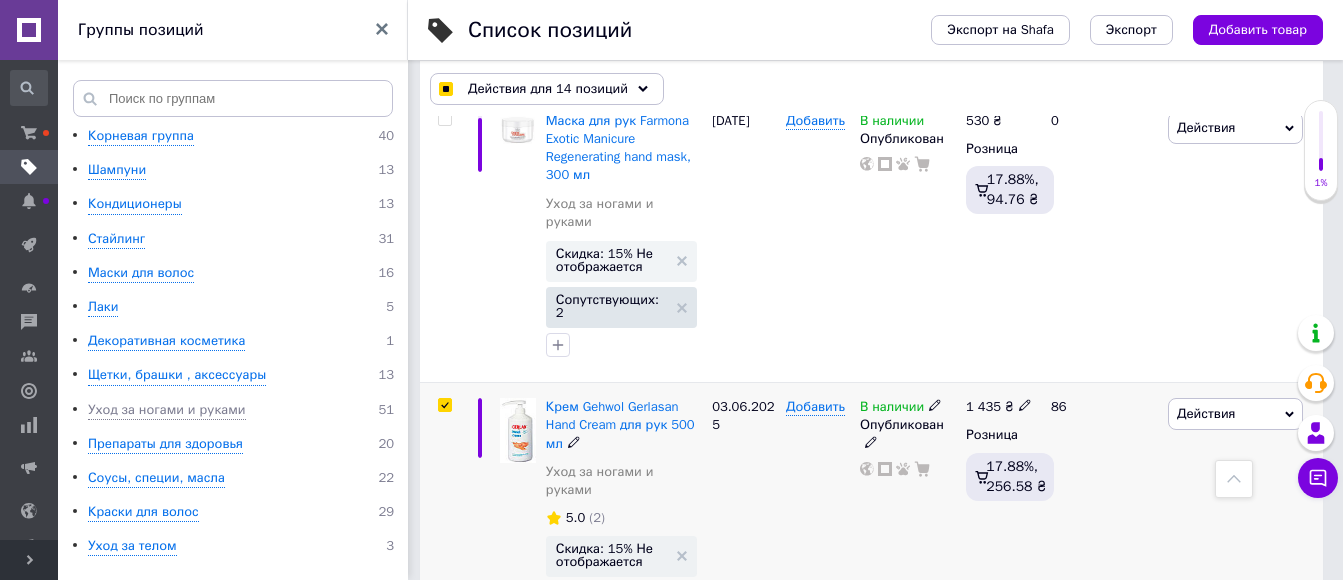 click at bounding box center [442, 507] 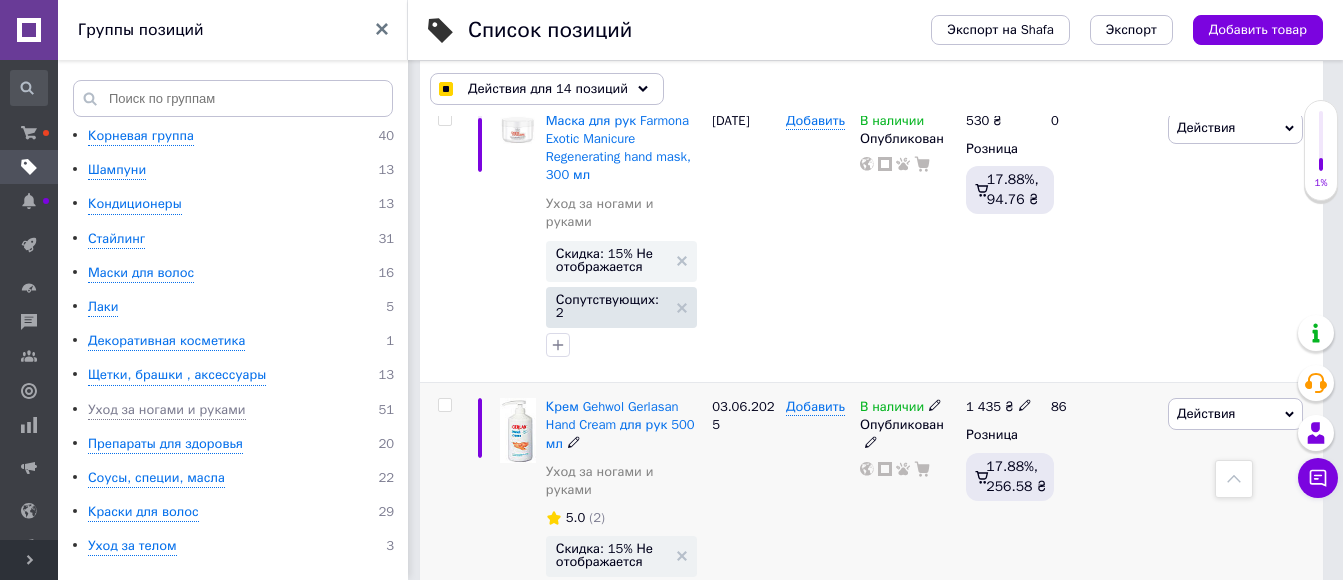 checkbox on "false" 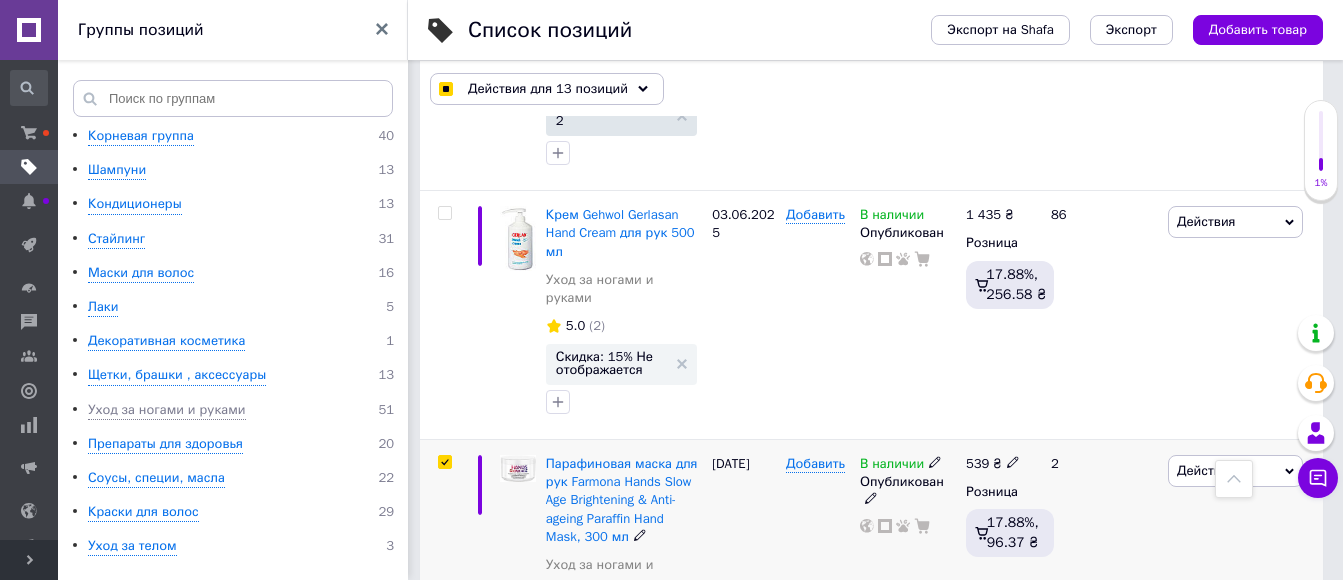 scroll, scrollTop: 1800, scrollLeft: 0, axis: vertical 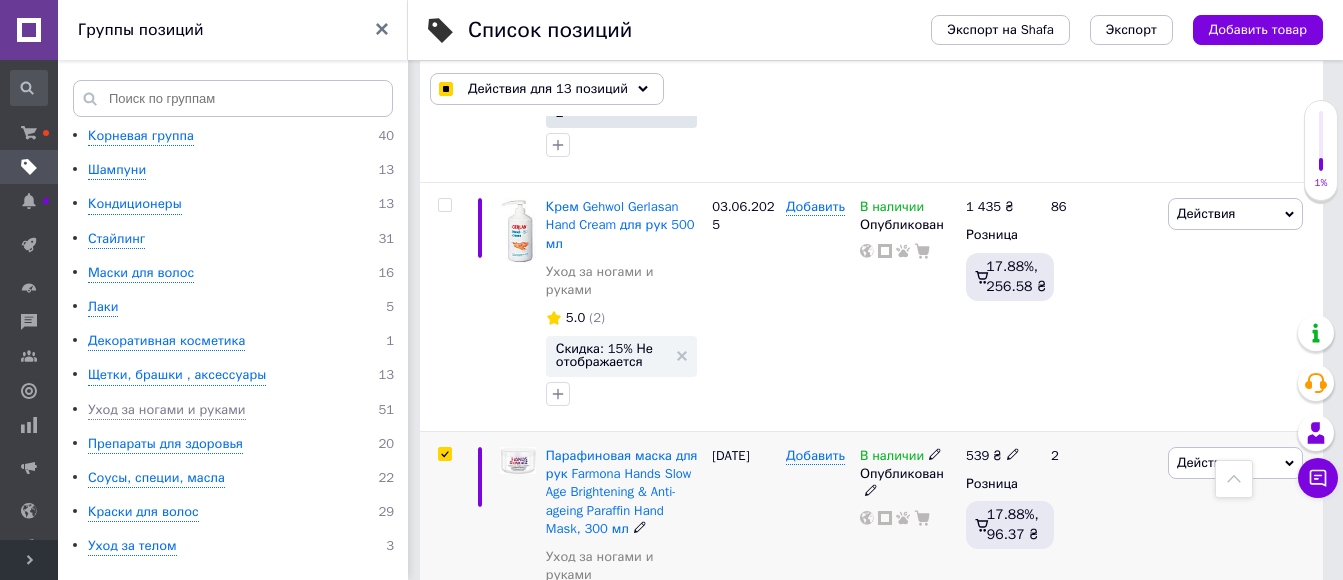 click at bounding box center (444, 454) 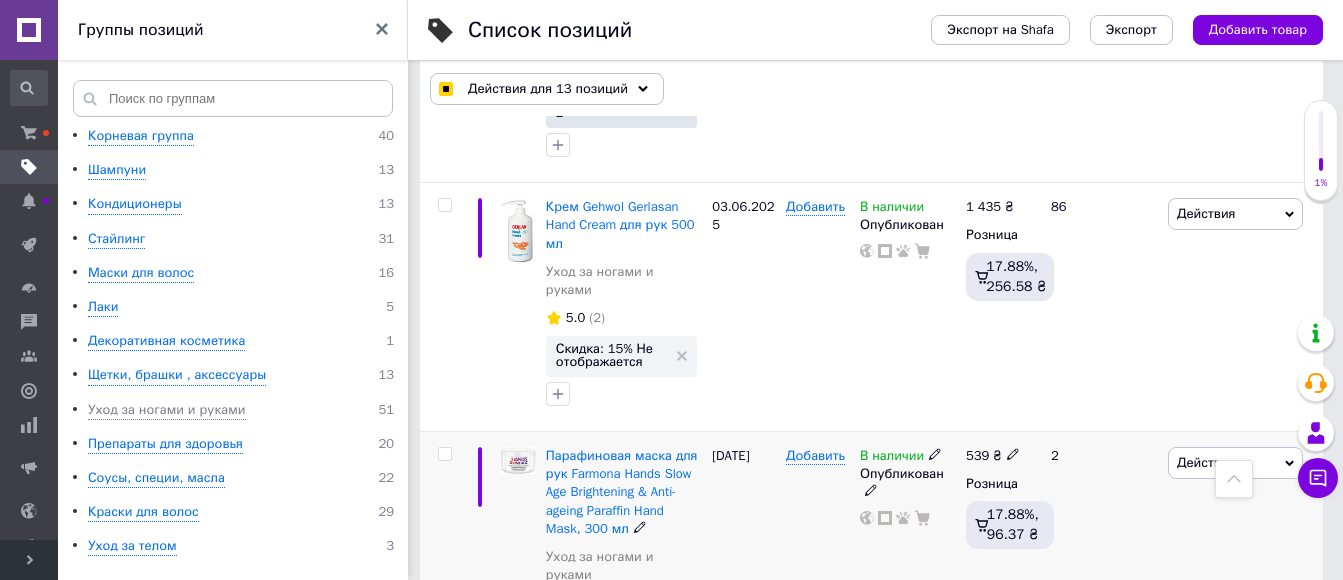 drag, startPoint x: 444, startPoint y: 265, endPoint x: 457, endPoint y: 259, distance: 14.3178215 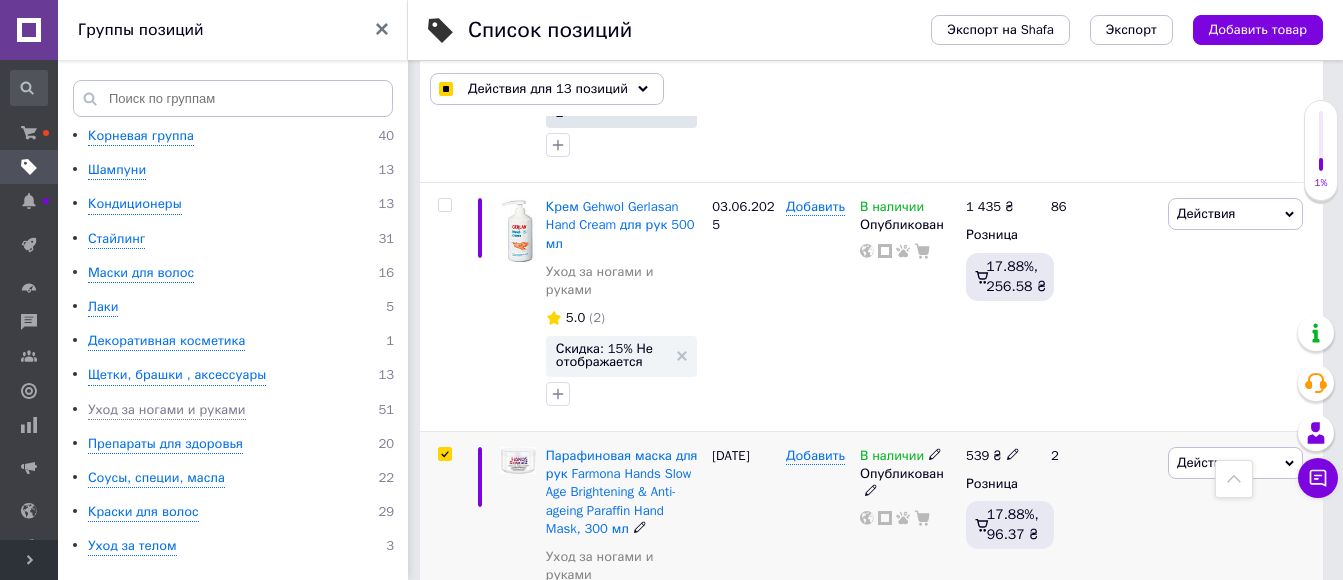 checkbox on "true" 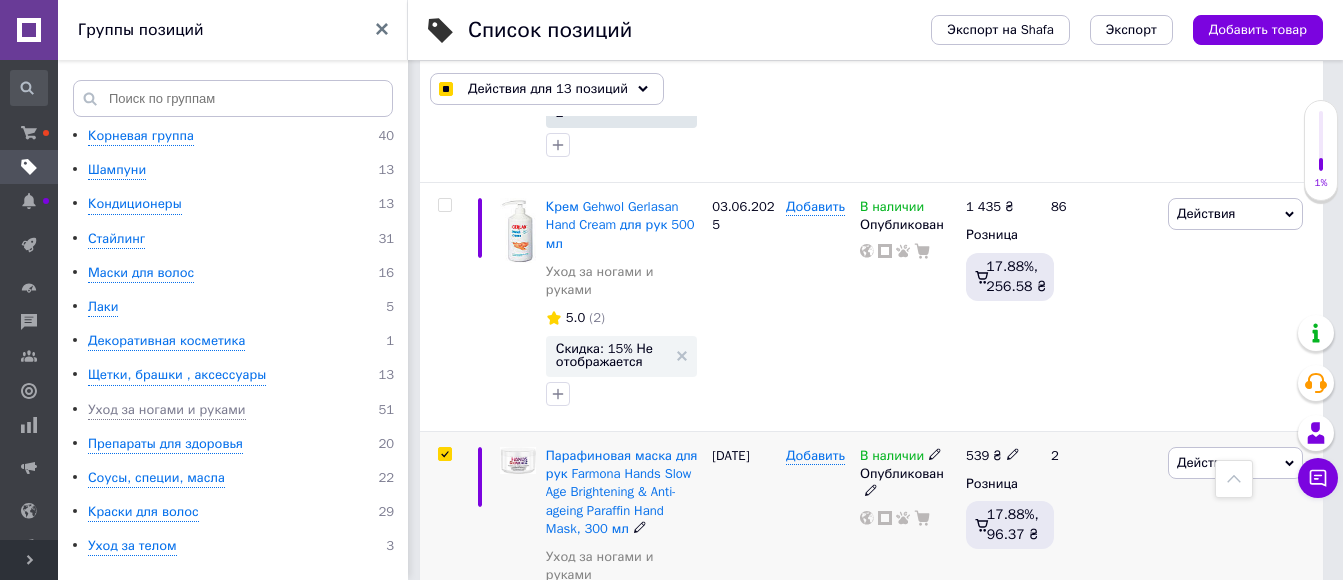 click at bounding box center (444, 454) 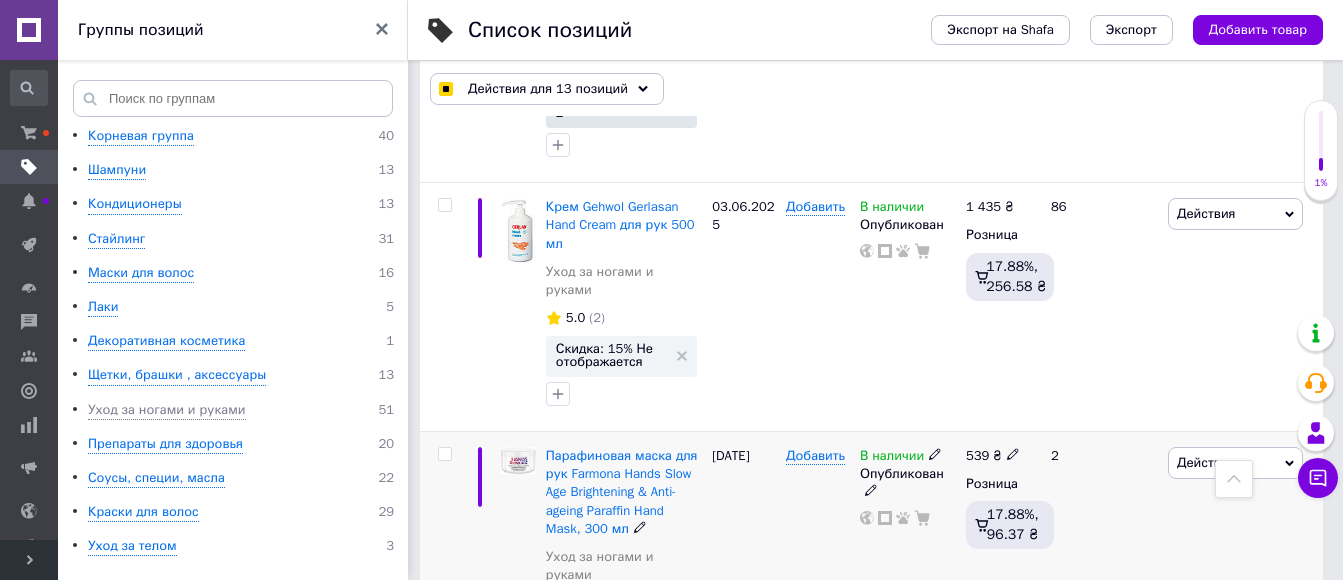 checkbox on "false" 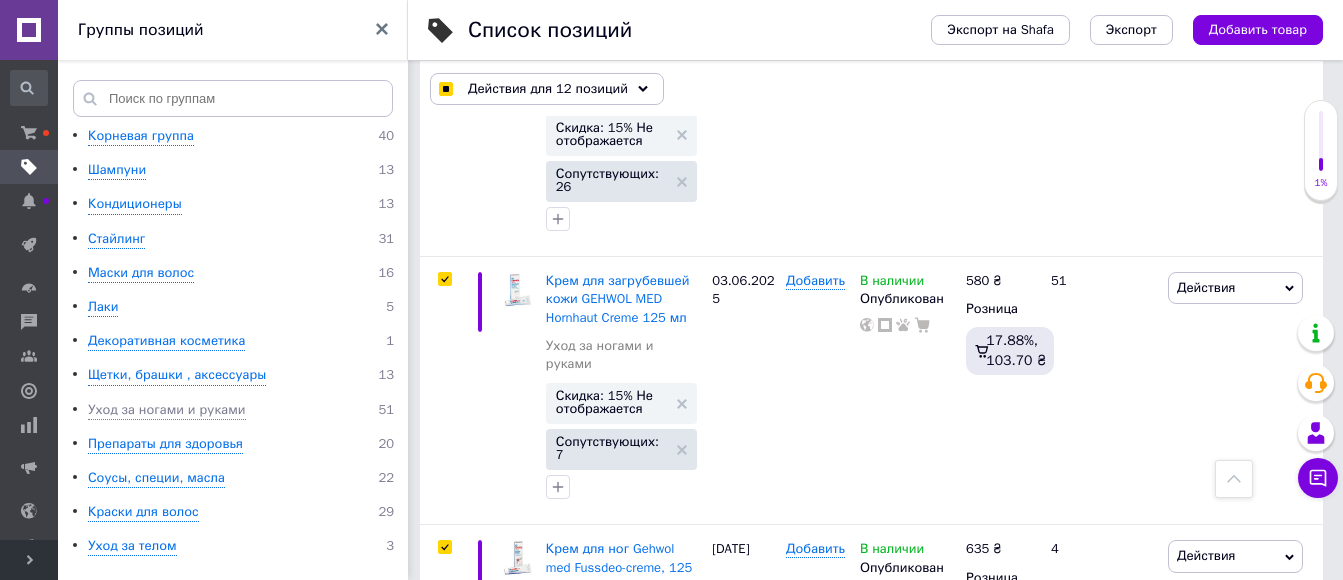 scroll, scrollTop: 2548, scrollLeft: 0, axis: vertical 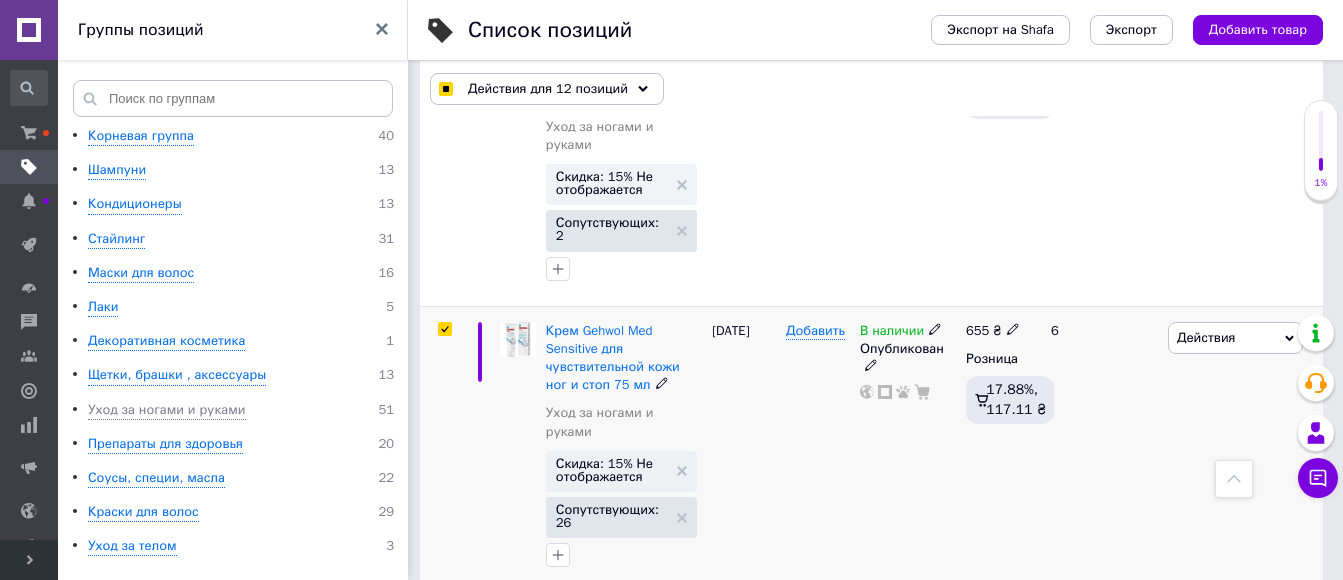 click at bounding box center (444, 329) 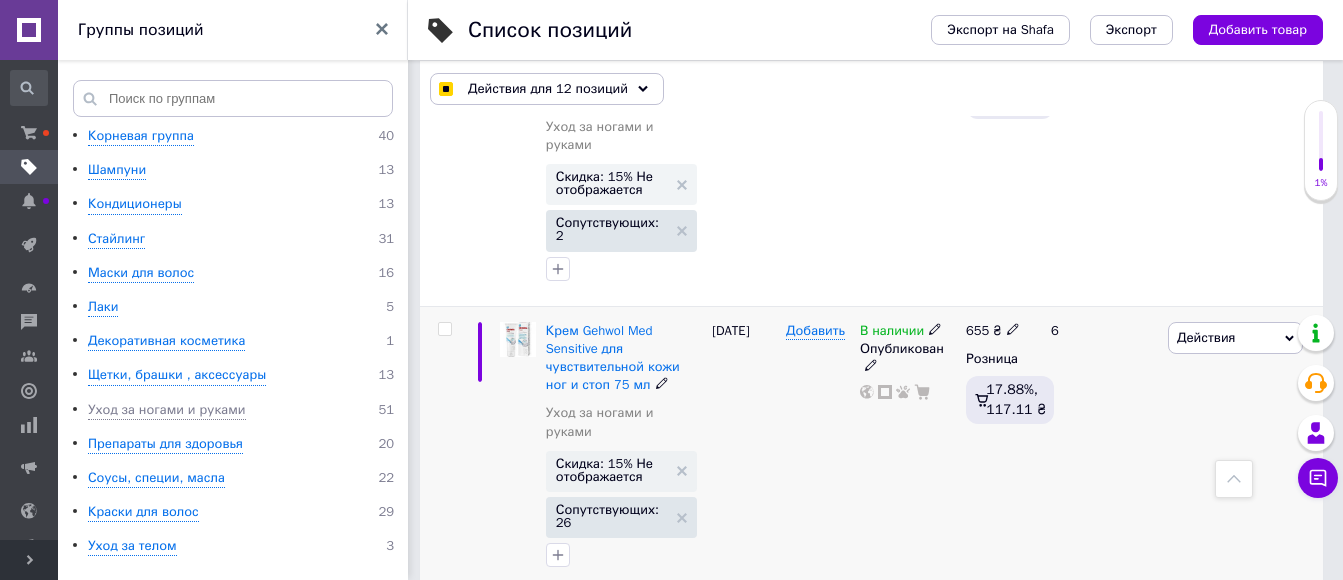 checkbox on "false" 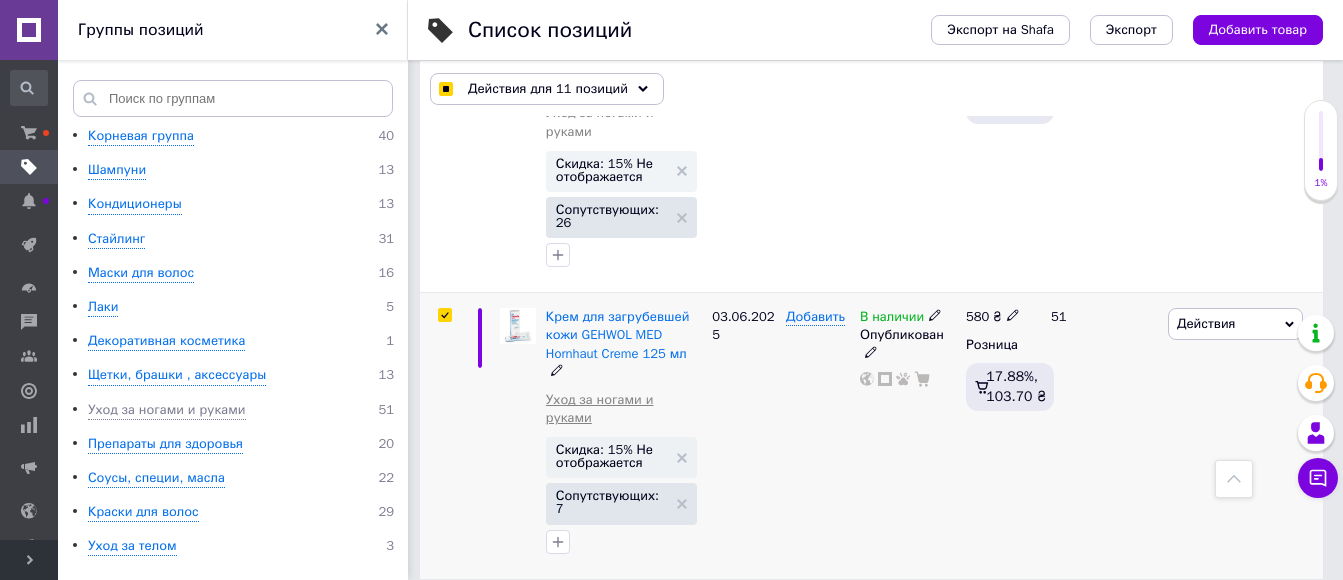 scroll, scrollTop: 2430, scrollLeft: 0, axis: vertical 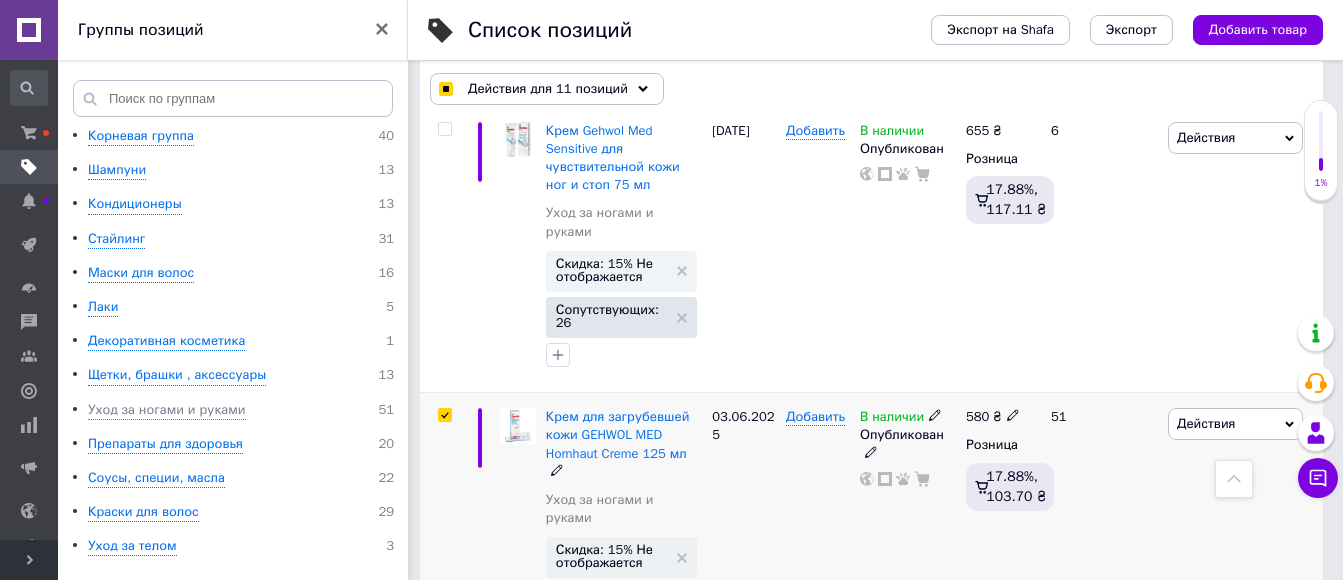click at bounding box center [444, 415] 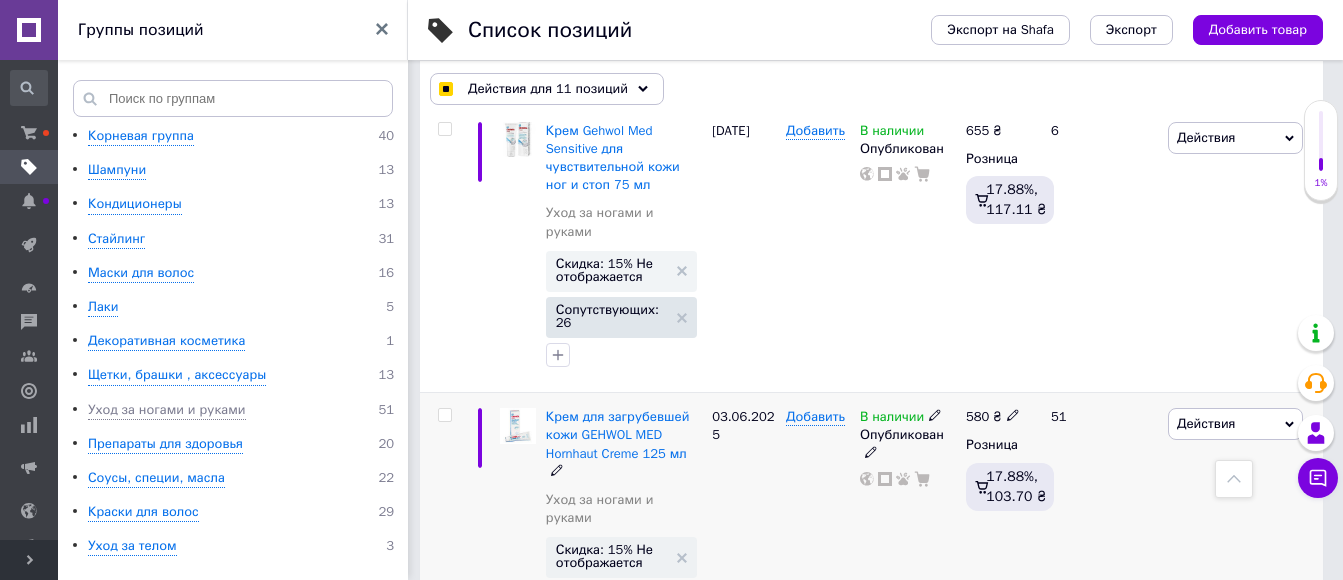 checkbox on "false" 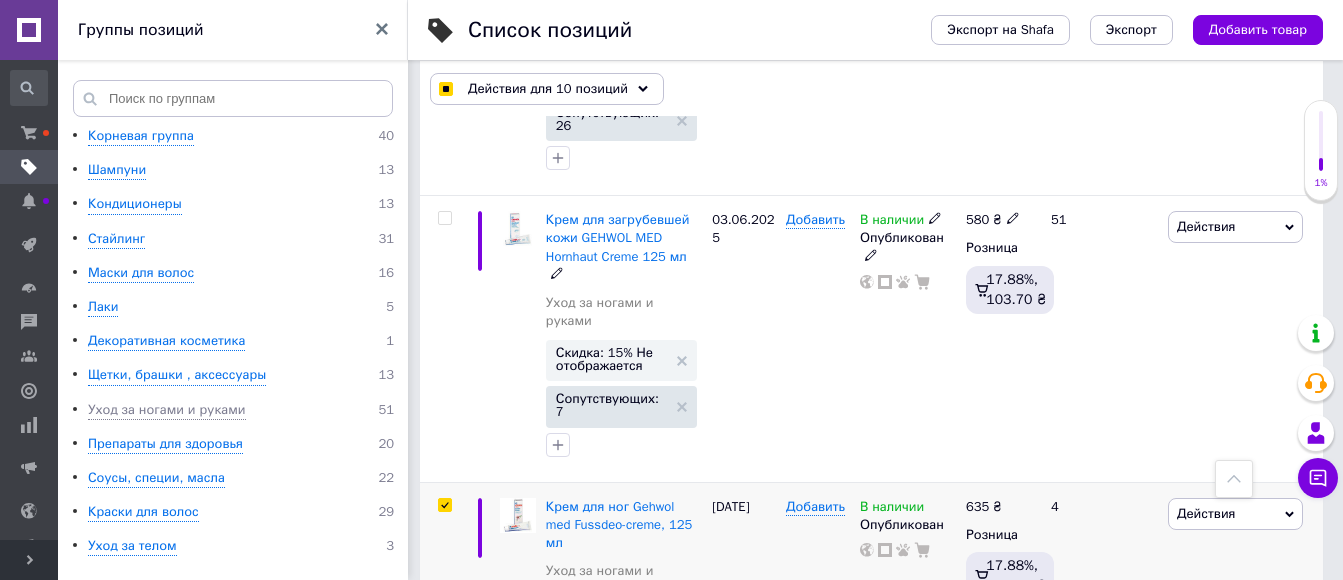 scroll, scrollTop: 2630, scrollLeft: 0, axis: vertical 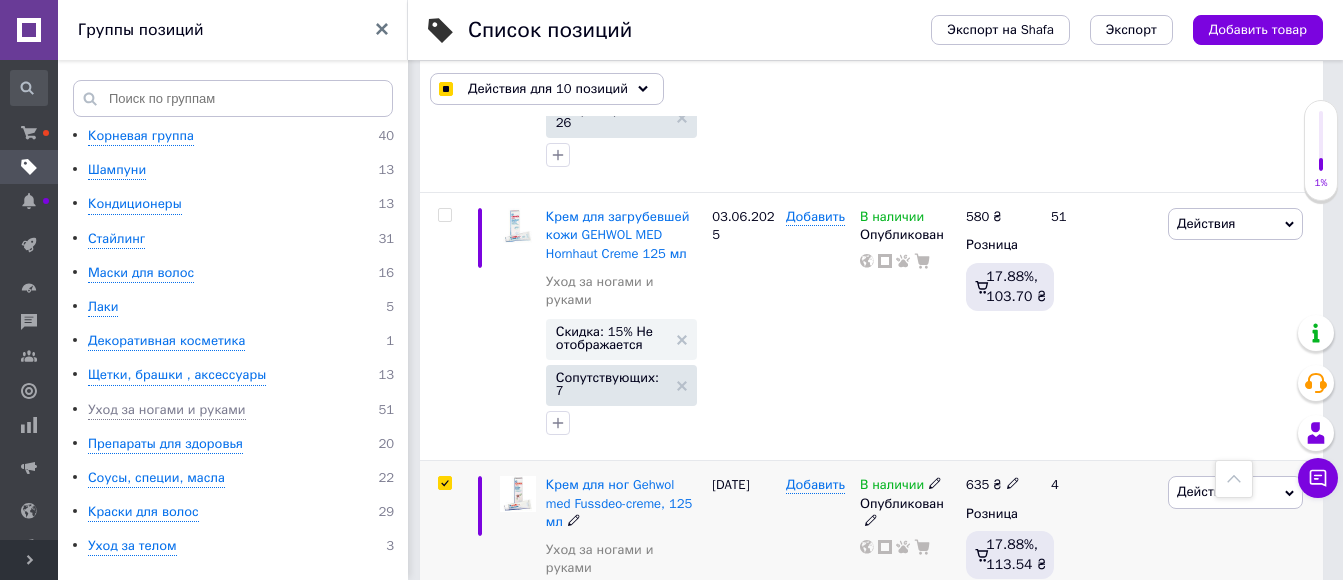 click at bounding box center (444, 483) 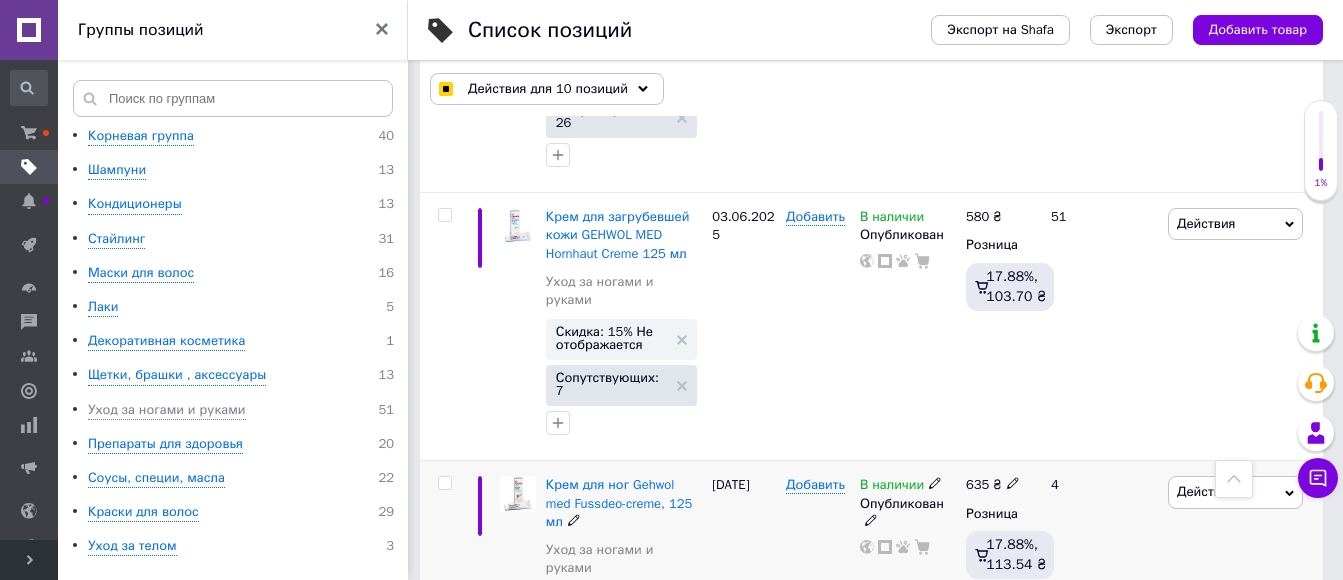 click at bounding box center [444, 483] 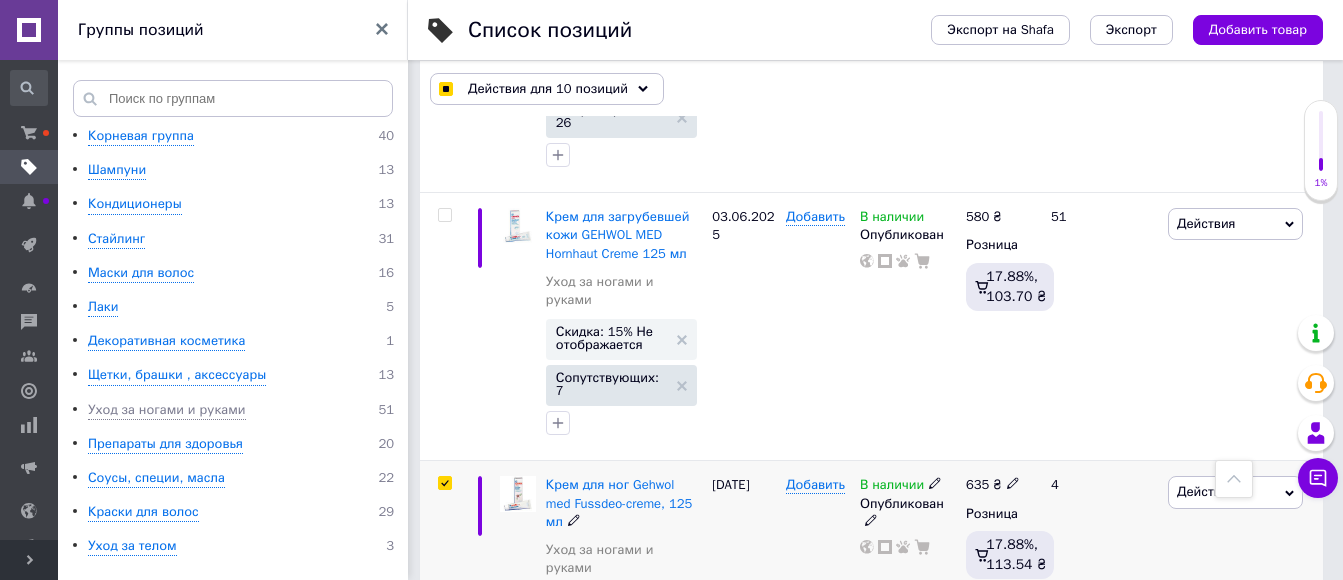 checkbox on "true" 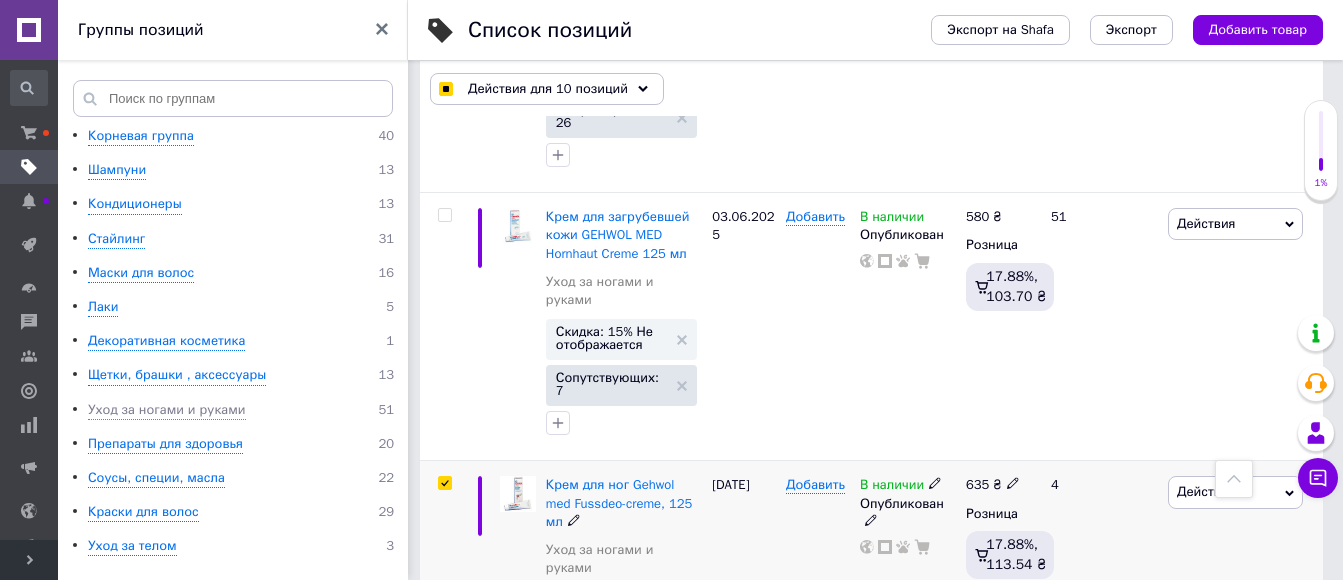 click at bounding box center (444, 483) 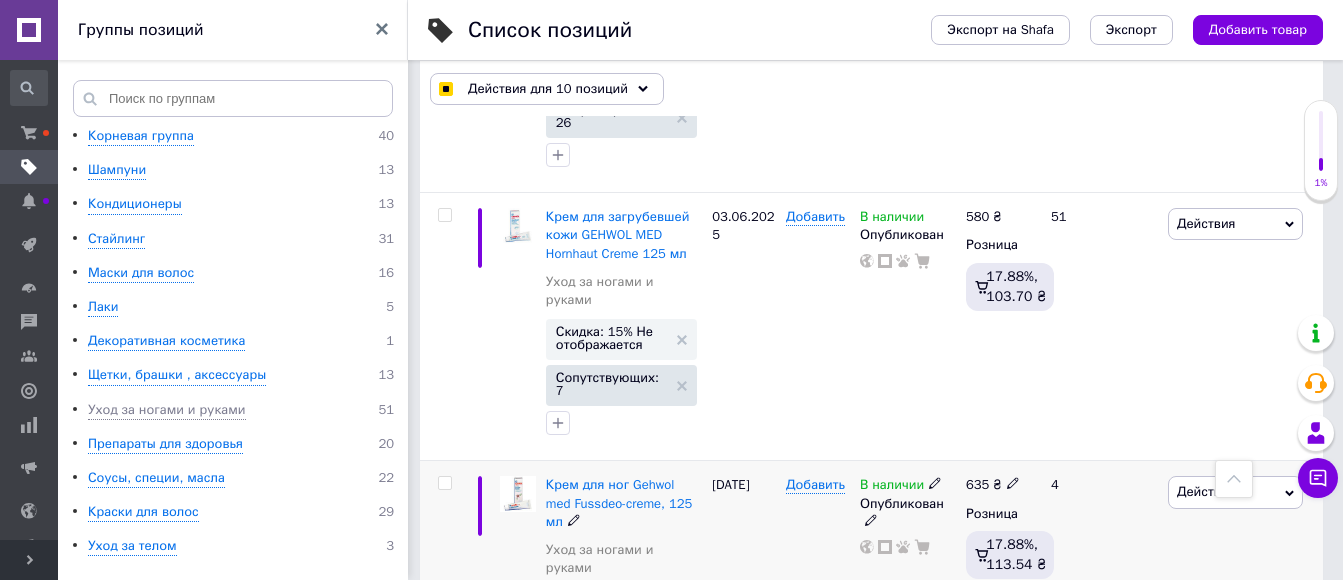 checkbox on "false" 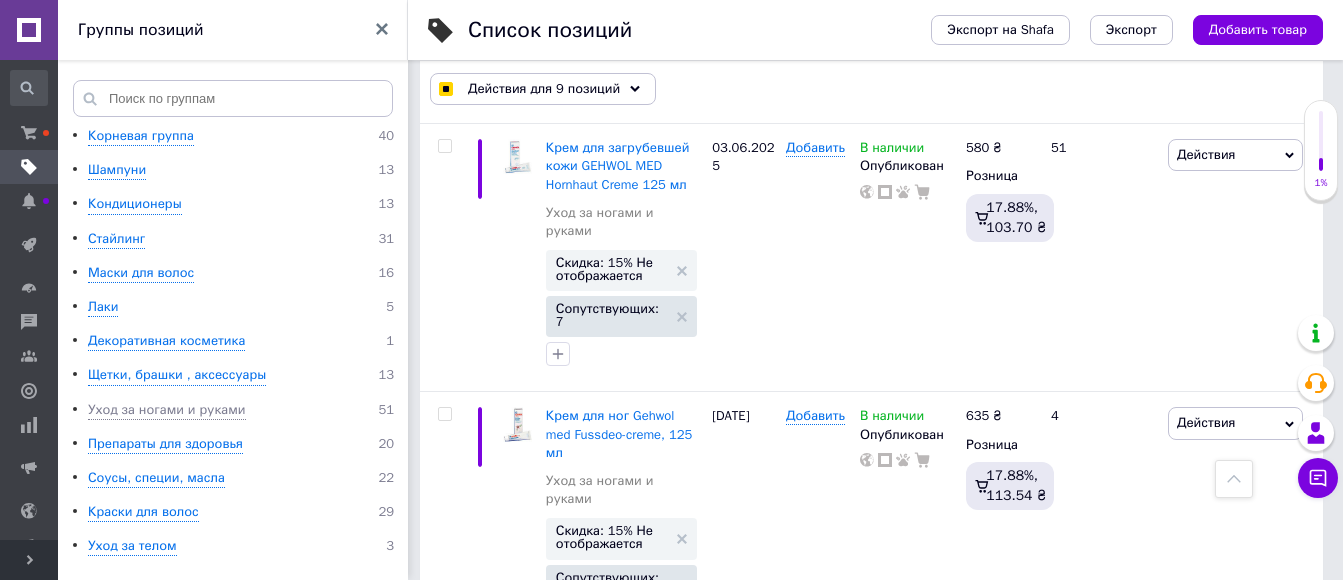 scroll, scrollTop: 2830, scrollLeft: 0, axis: vertical 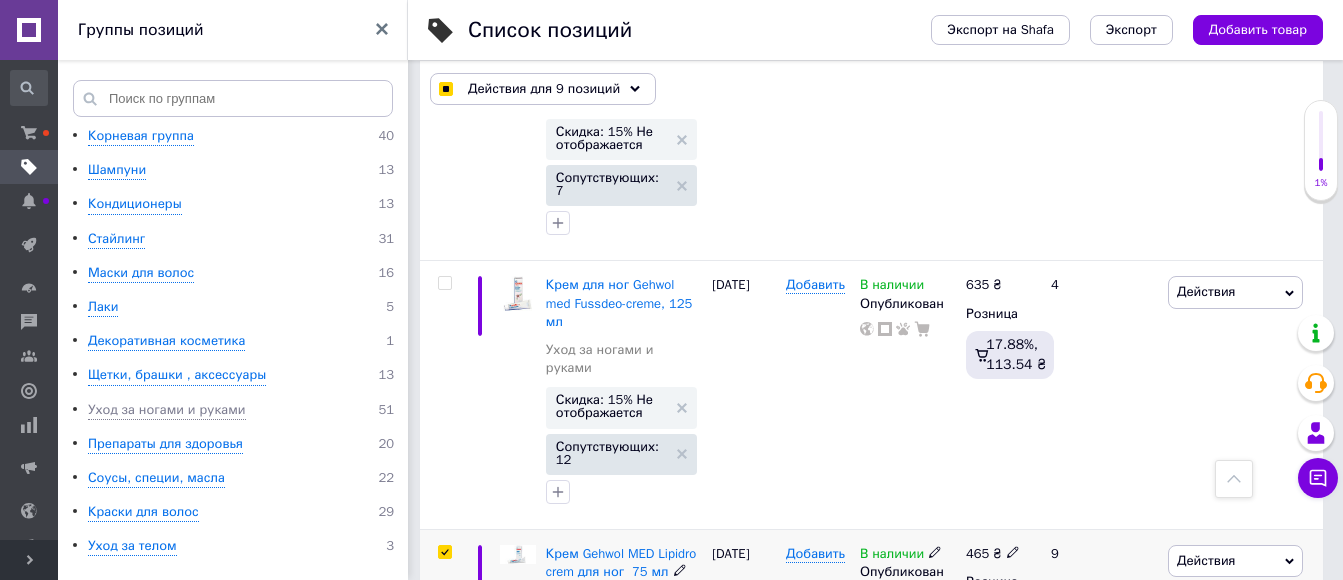 click on "Уход за ногами и руками" at bounding box center [624, 609] 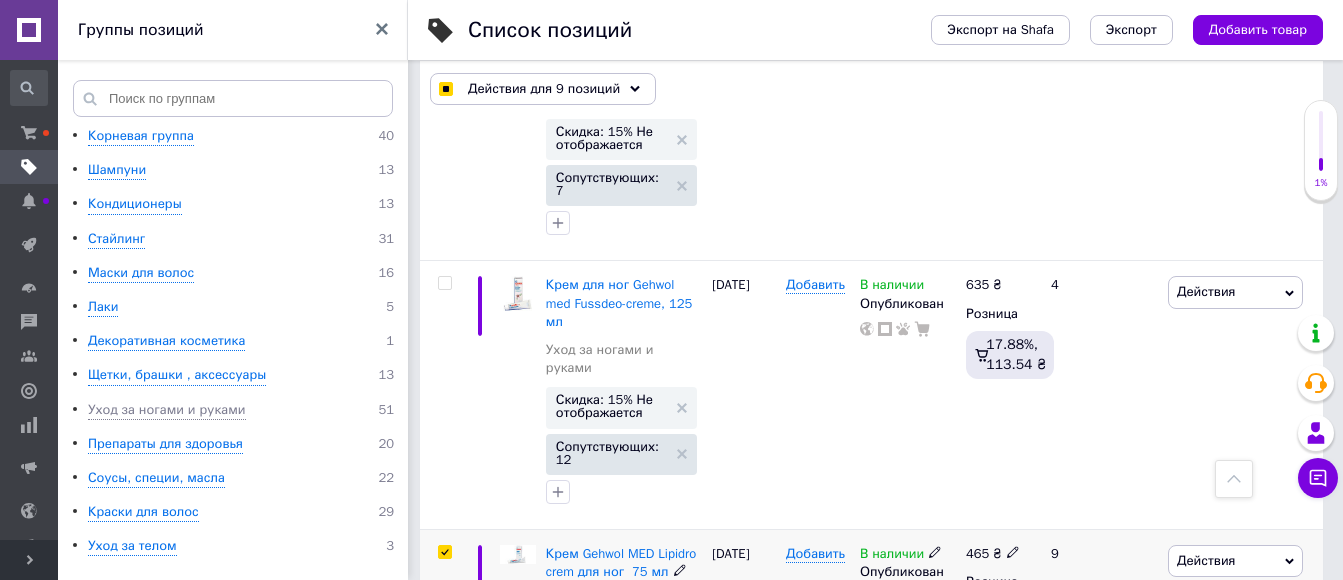 click at bounding box center [444, 552] 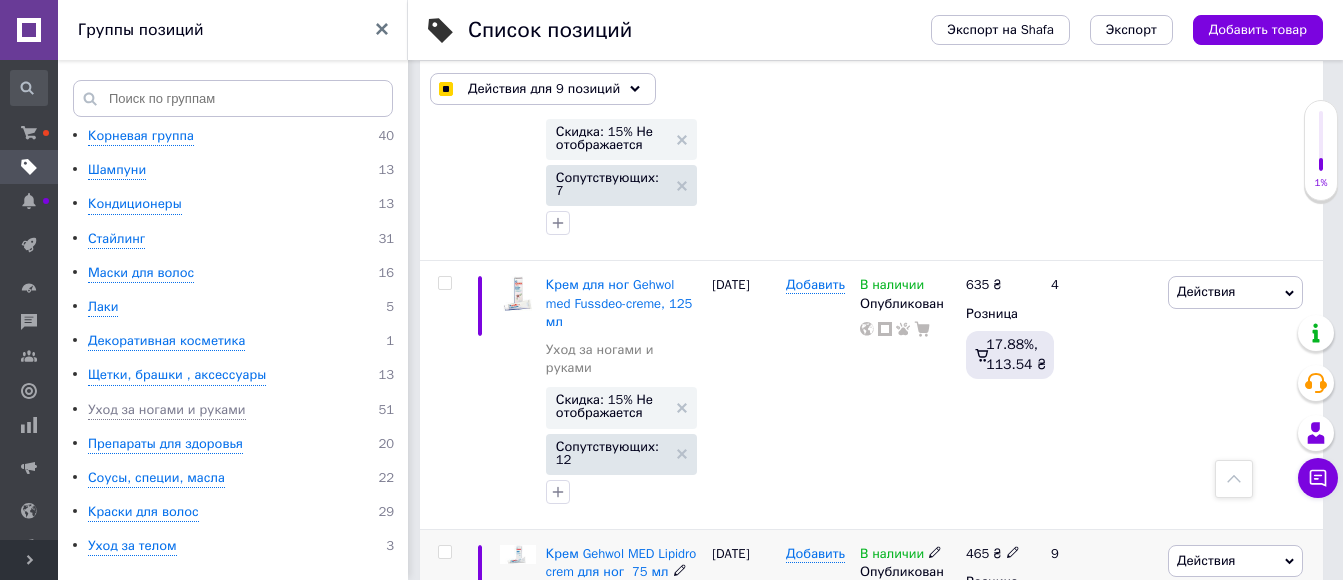 checkbox on "false" 